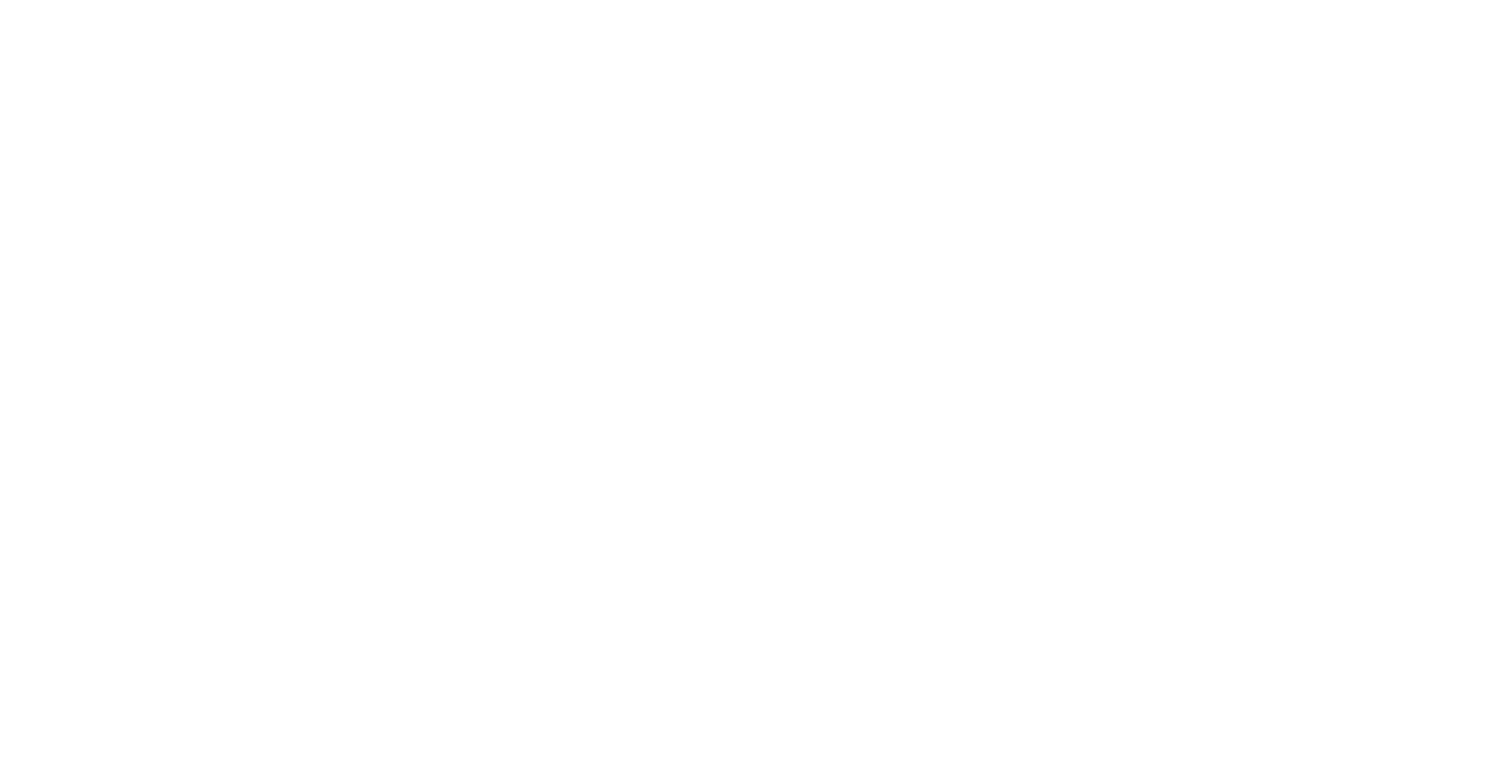 scroll, scrollTop: 0, scrollLeft: 0, axis: both 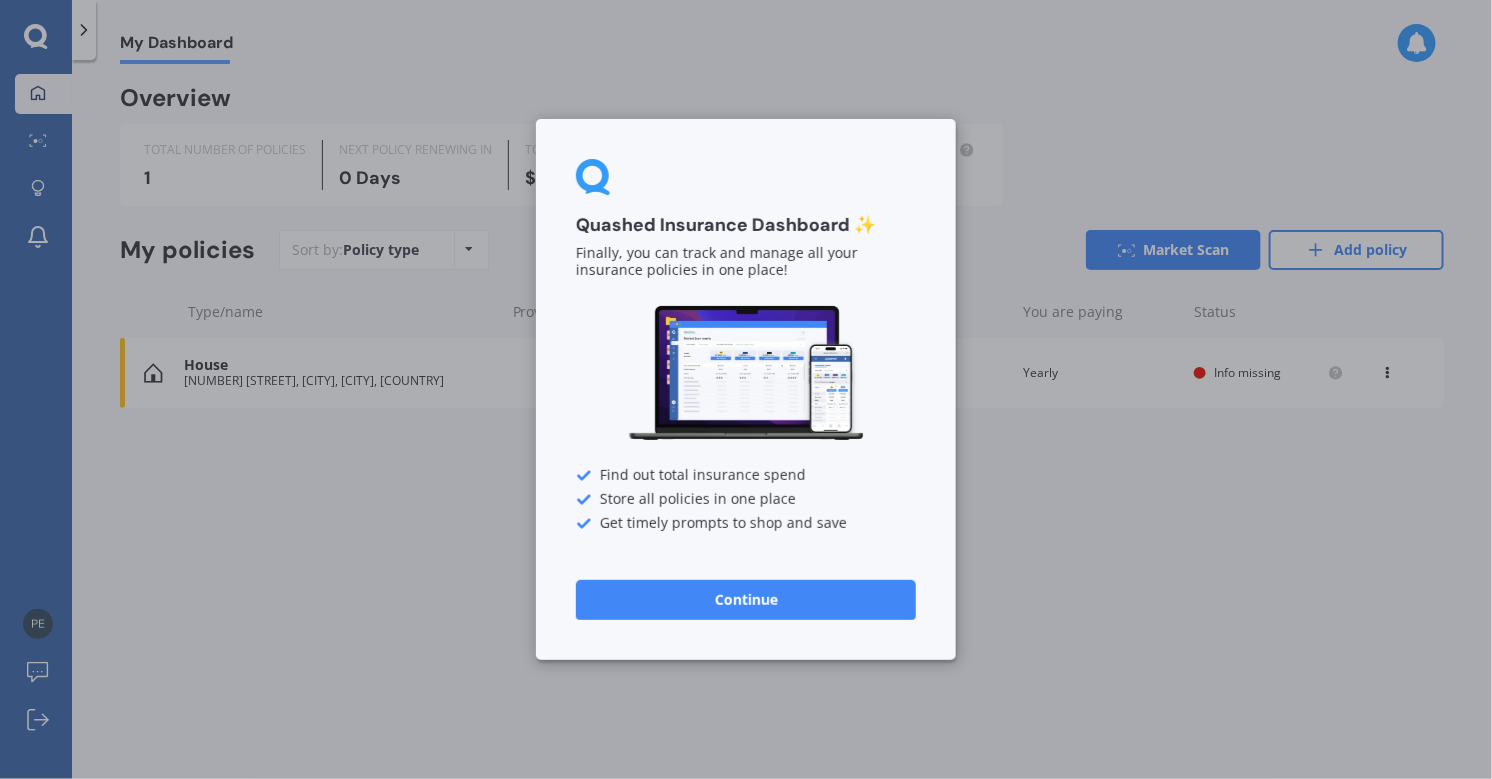 click on "Continue" at bounding box center [746, 600] 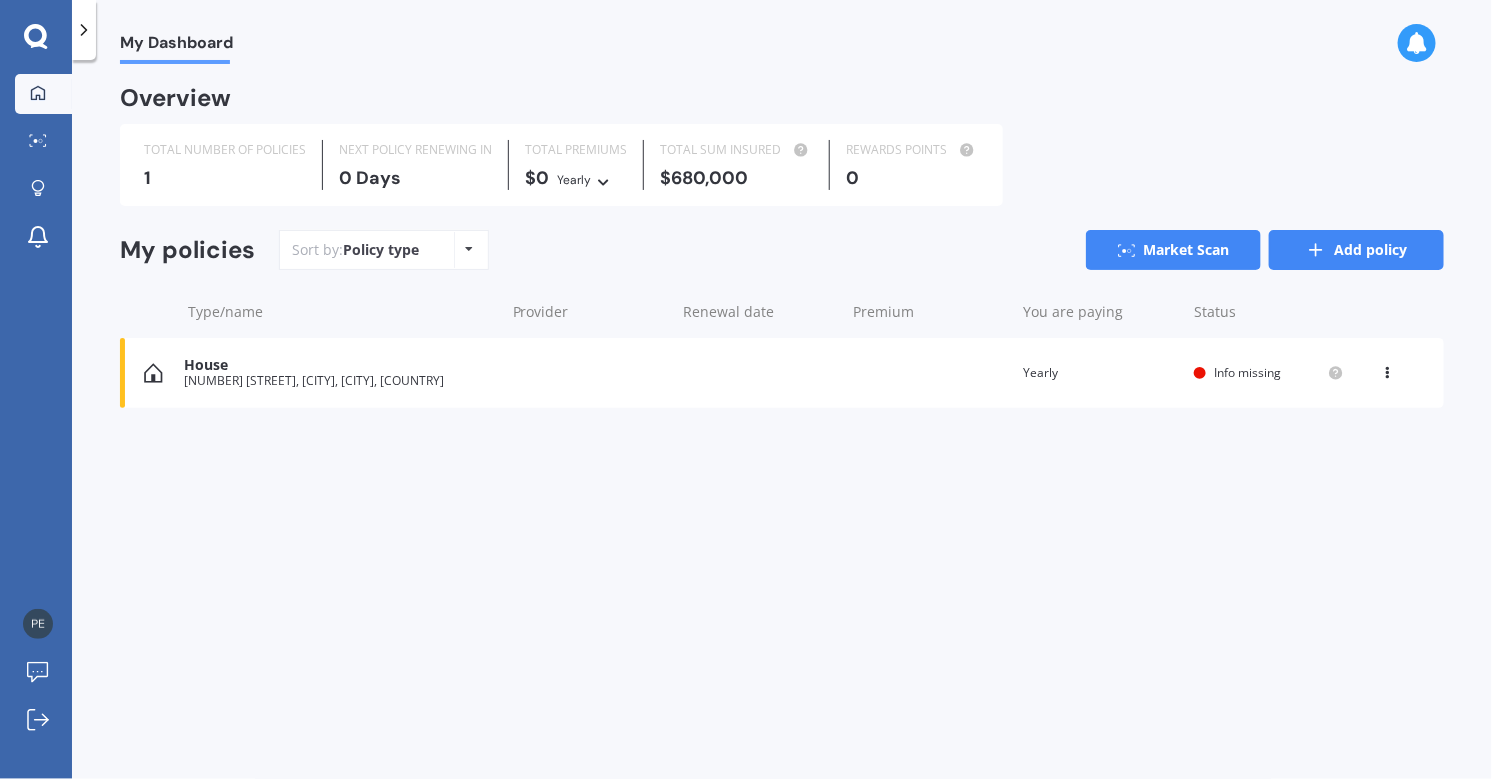 click on "Add policy" at bounding box center [1356, 250] 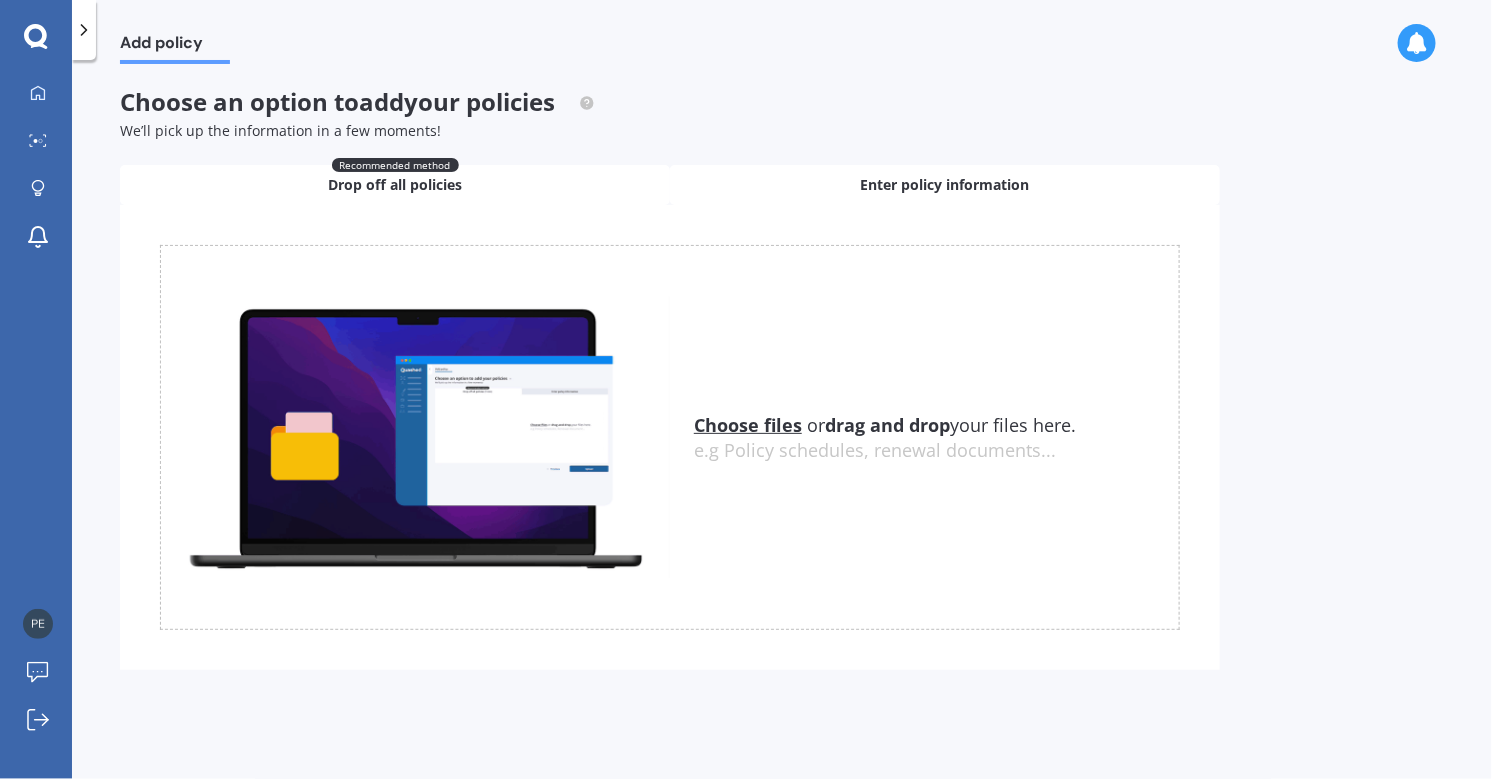 click on "Enter policy information" at bounding box center [945, 185] 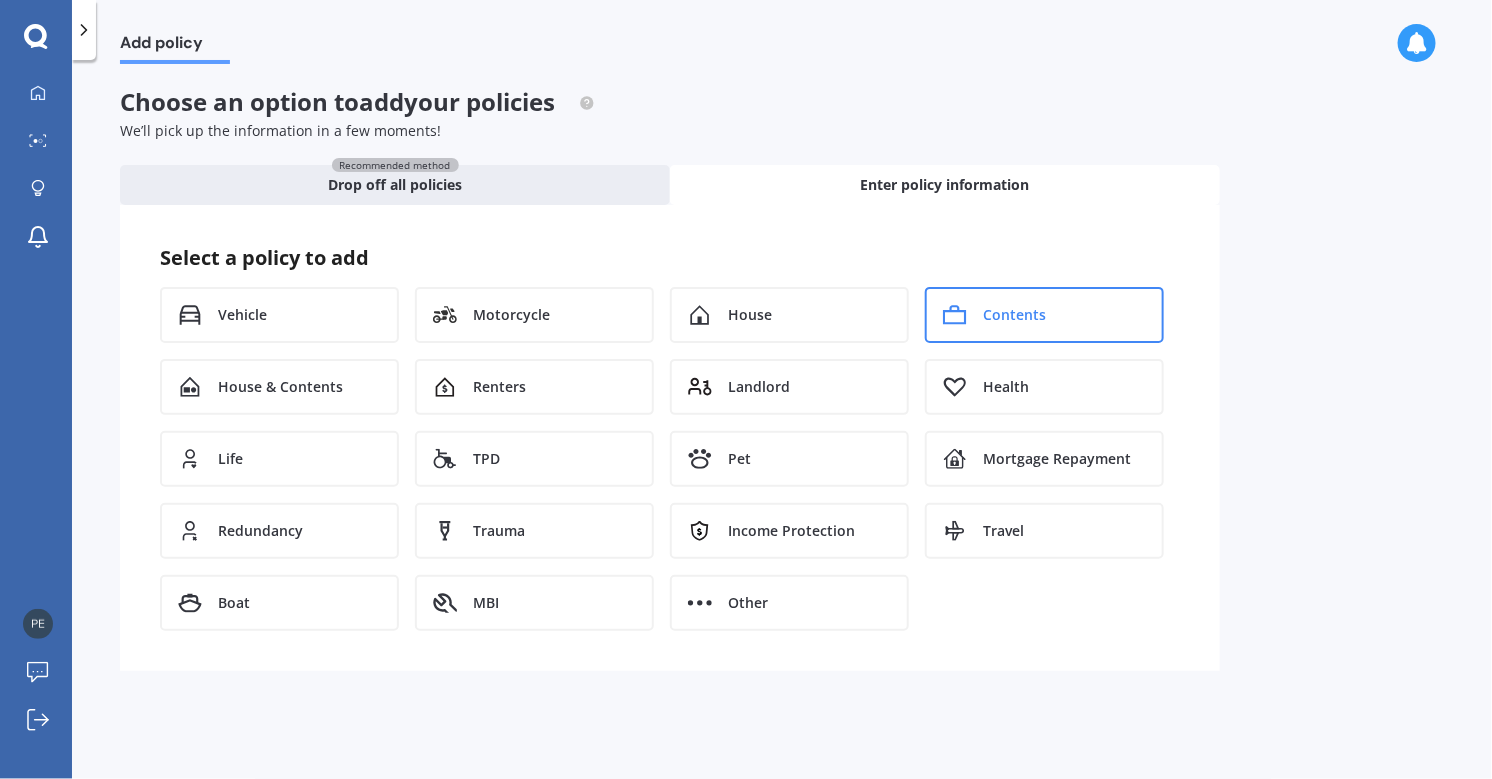 click on "Contents" at bounding box center (1014, 315) 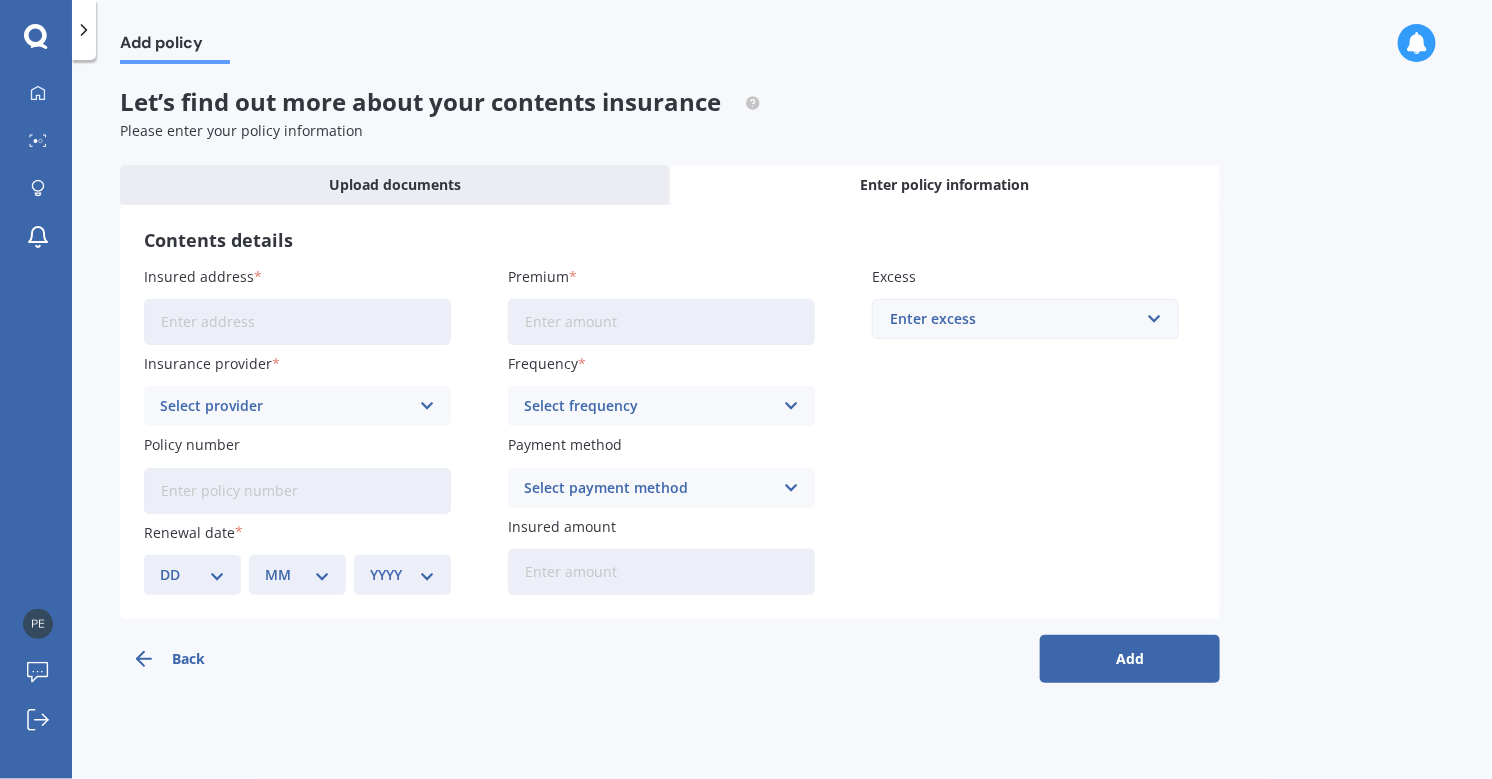 click on "Insured address" at bounding box center [297, 322] 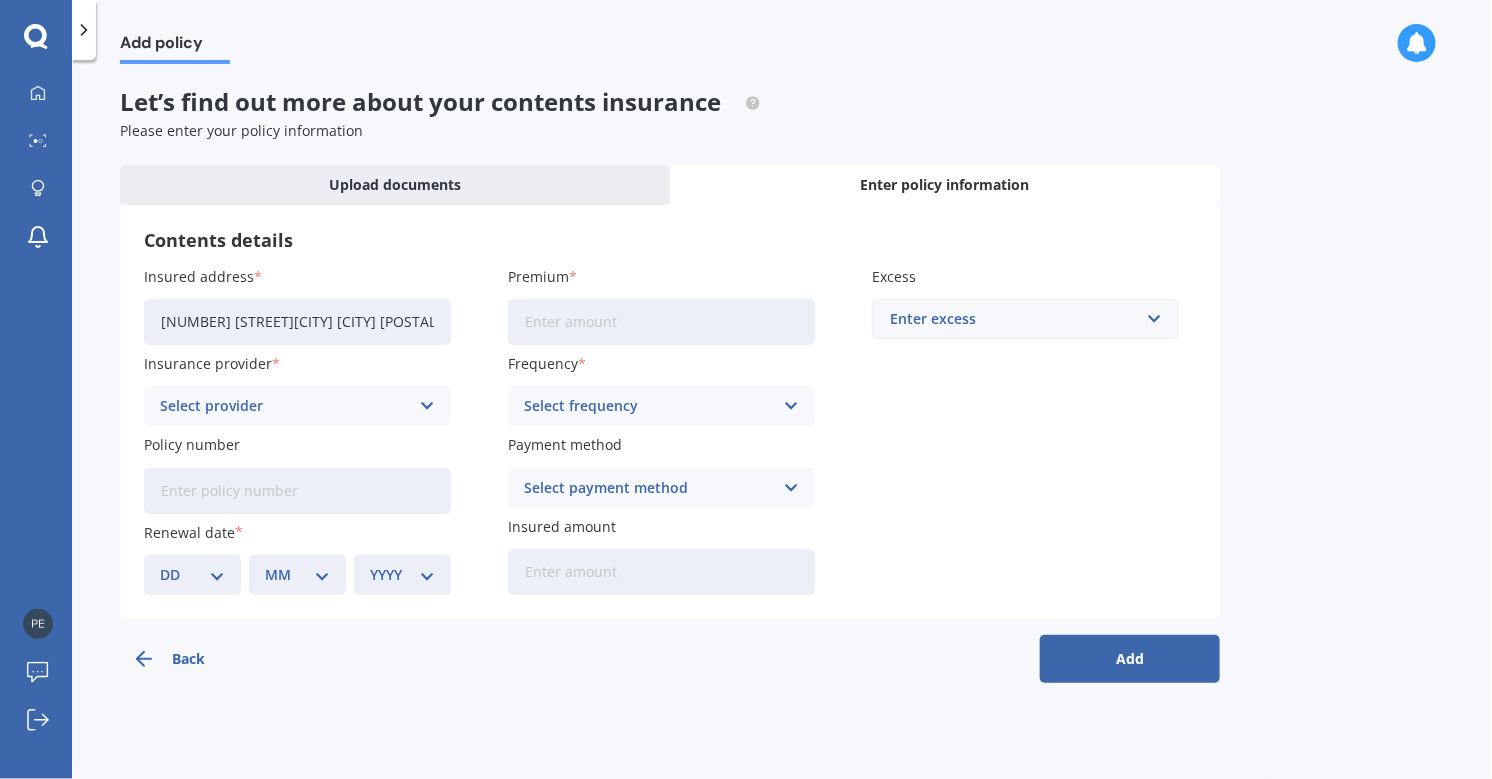 click at bounding box center (427, 406) 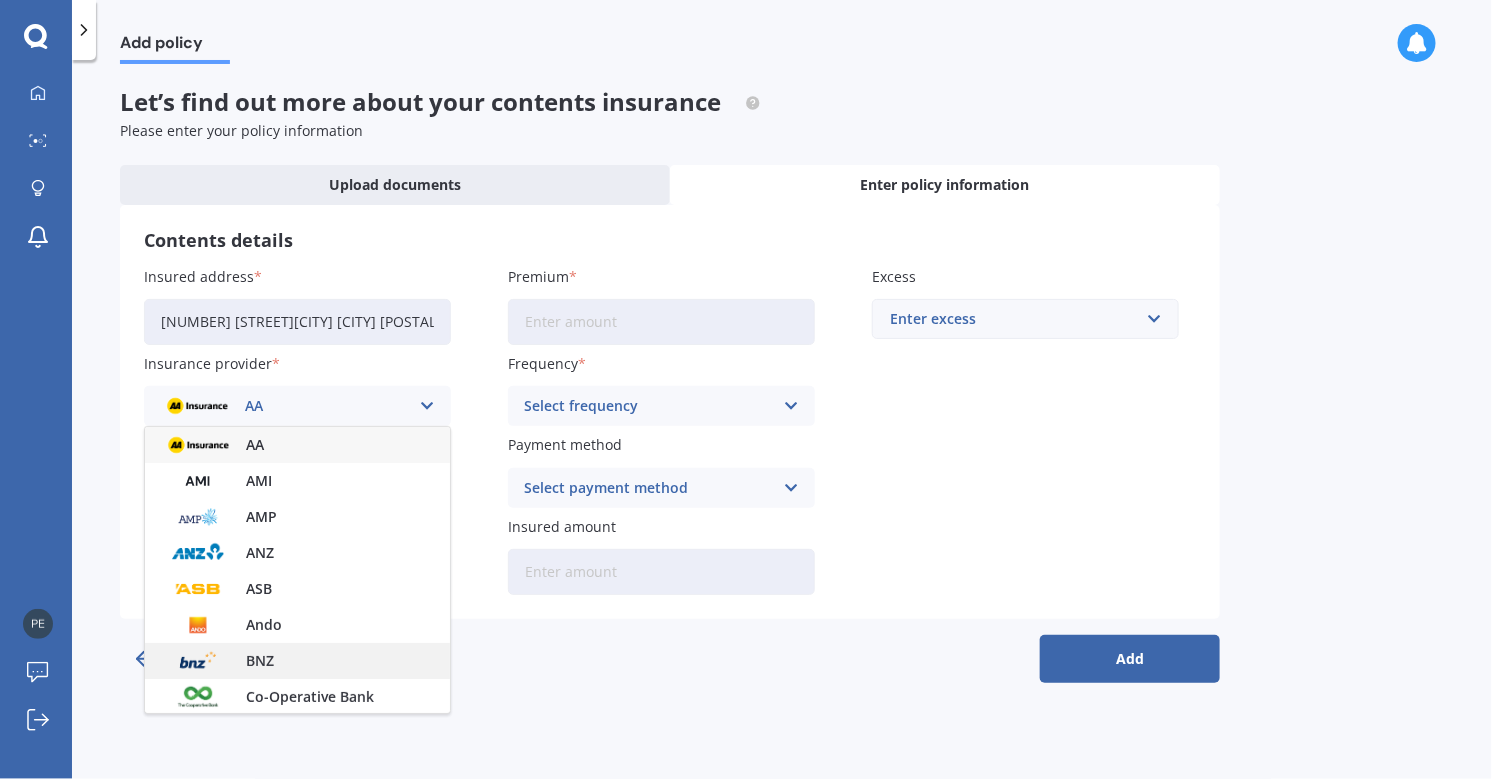 click at bounding box center [198, 661] 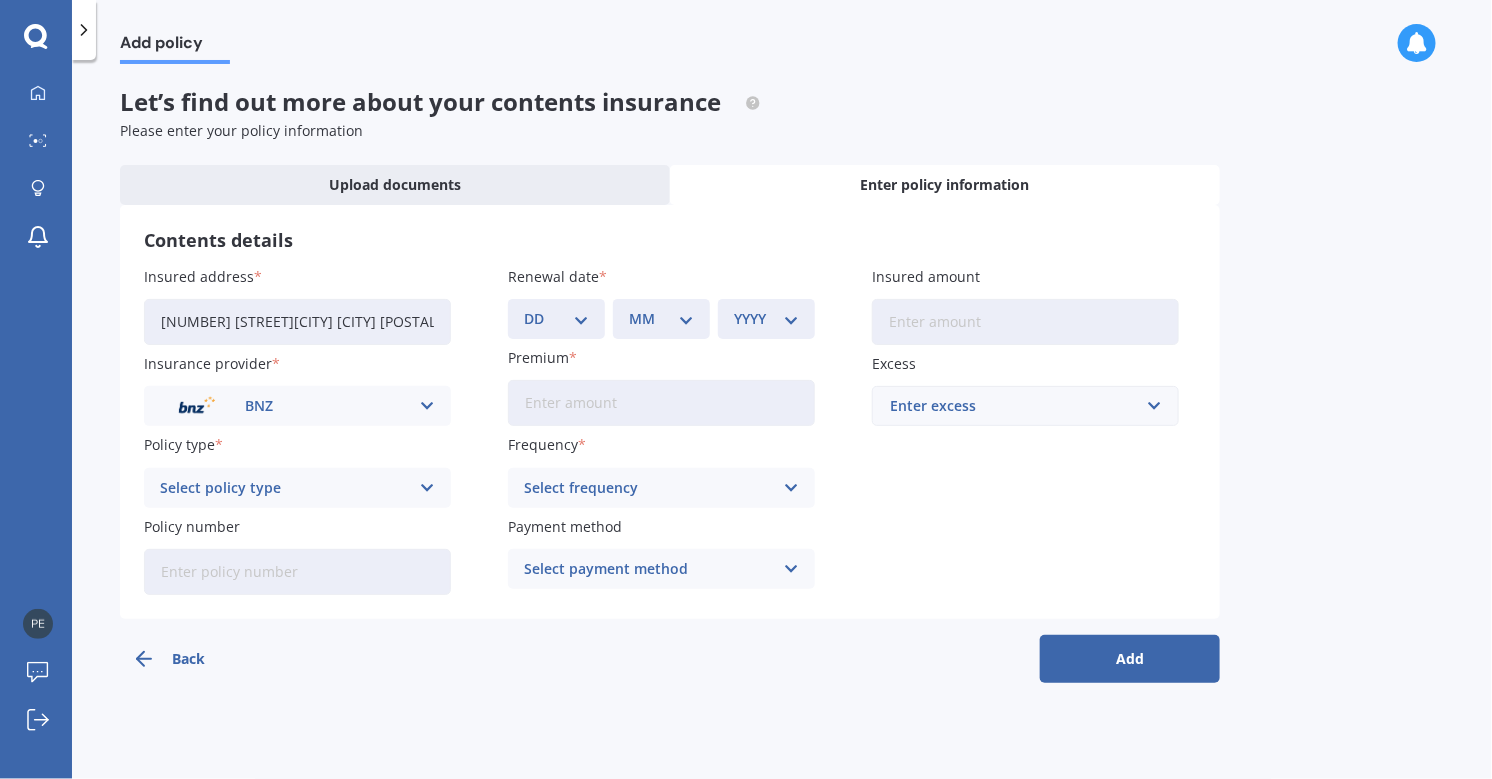 click on "Policy number" at bounding box center [297, 572] 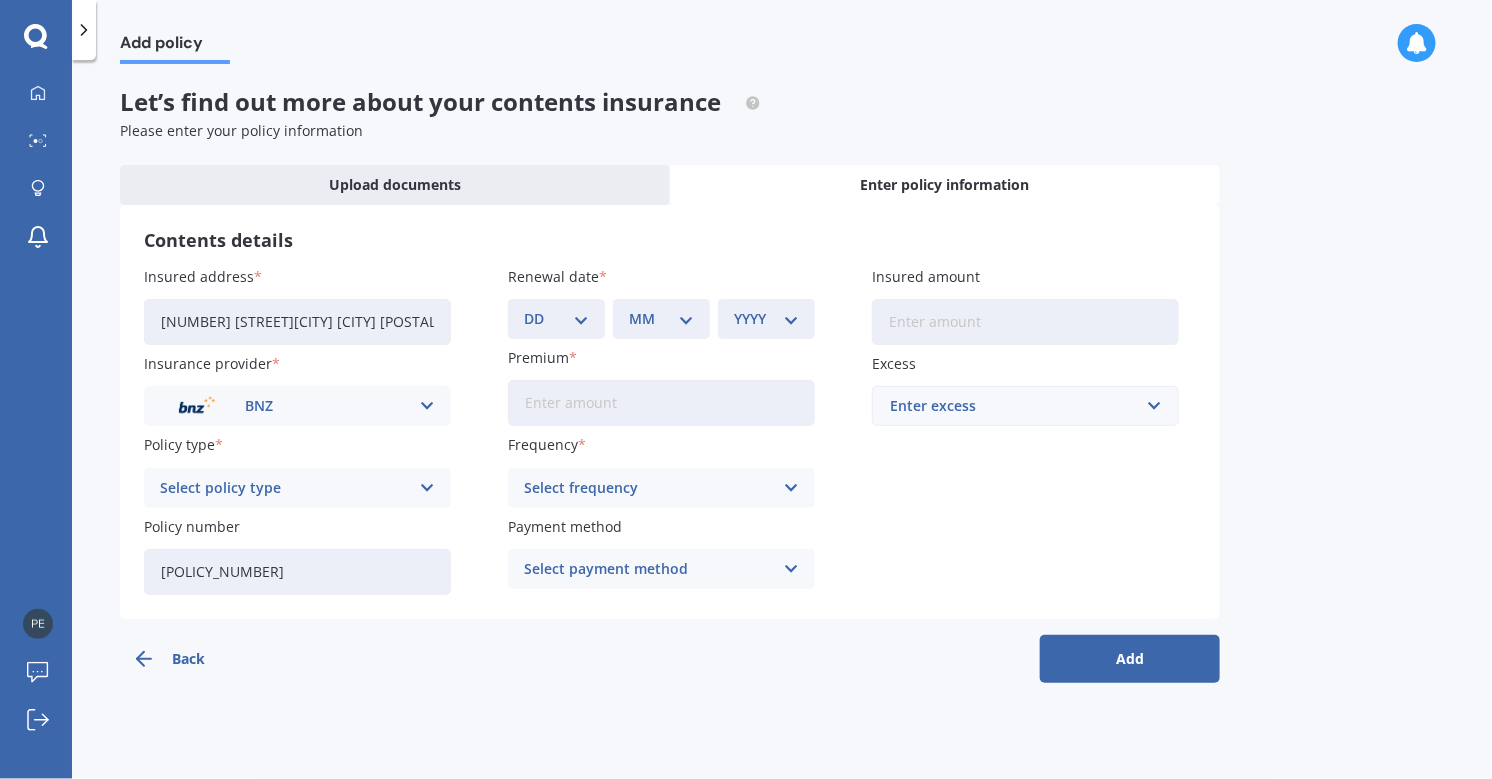 type on "[POLICY_NUMBER]" 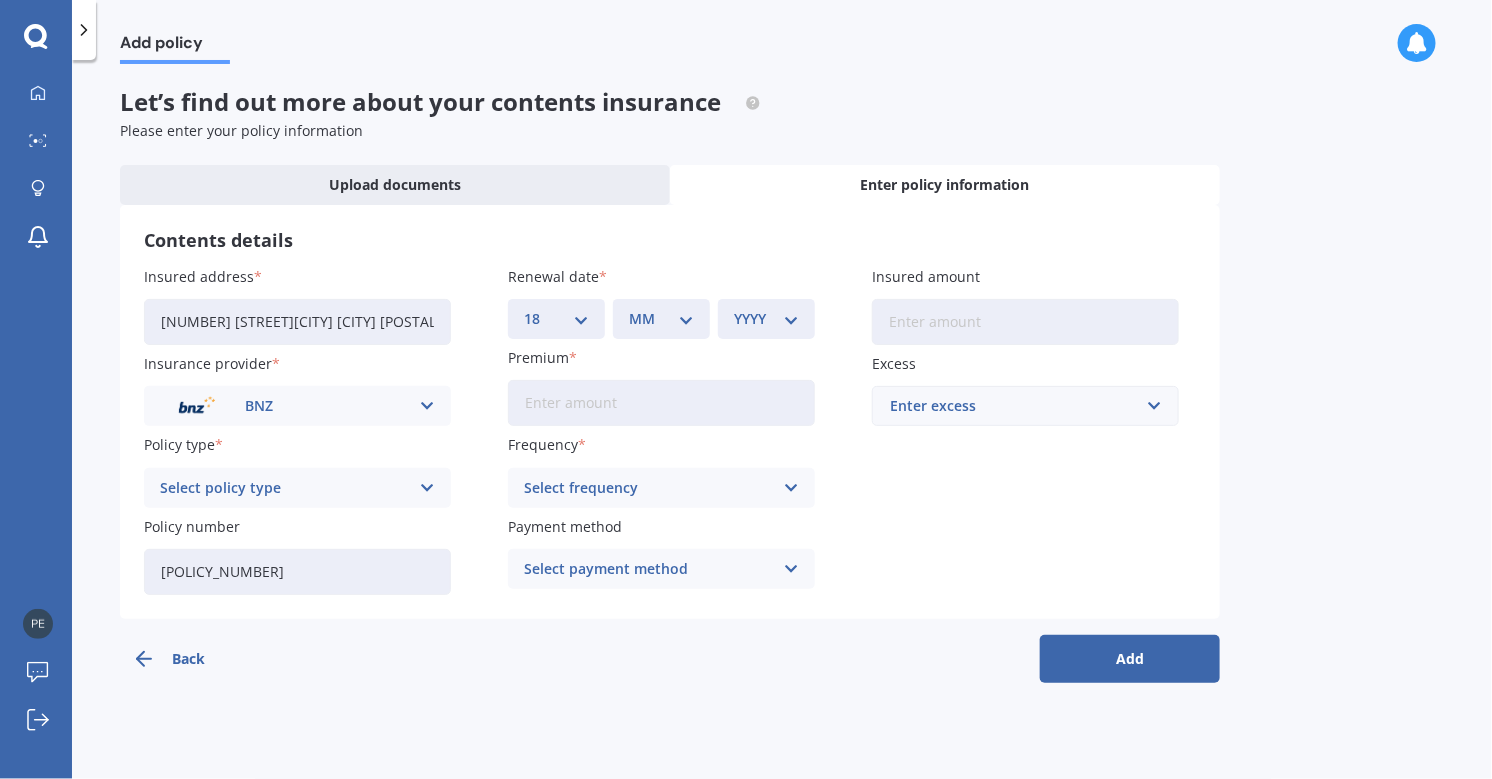 click on "DD 01 02 03 04 05 06 07 08 09 10 11 12 13 14 15 16 17 18 19 20 21 22 23 24 25 26 27 28 29 30 31" at bounding box center (556, 319) 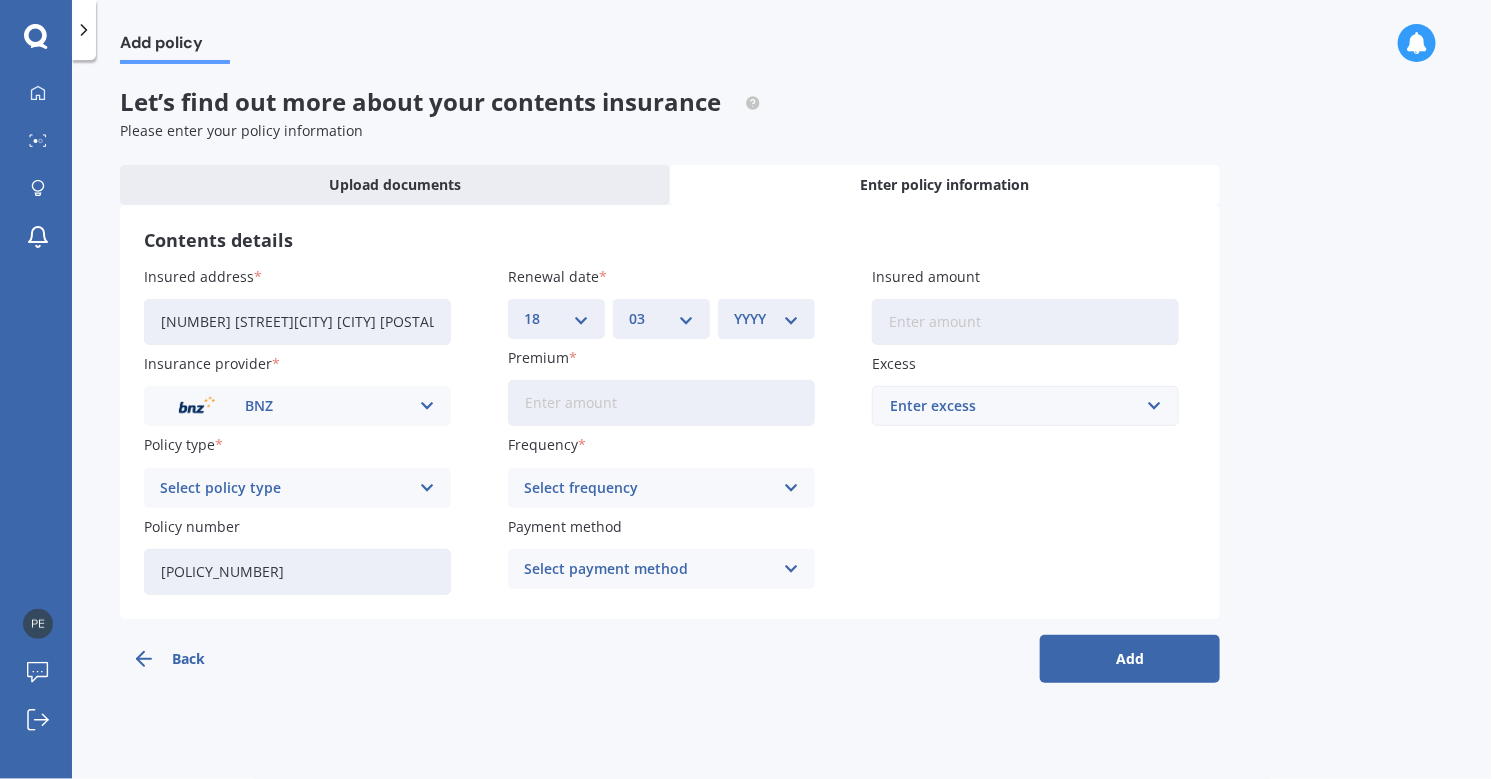 click on "MM 01 02 03 04 05 06 07 08 09 10 11 12" at bounding box center (661, 319) 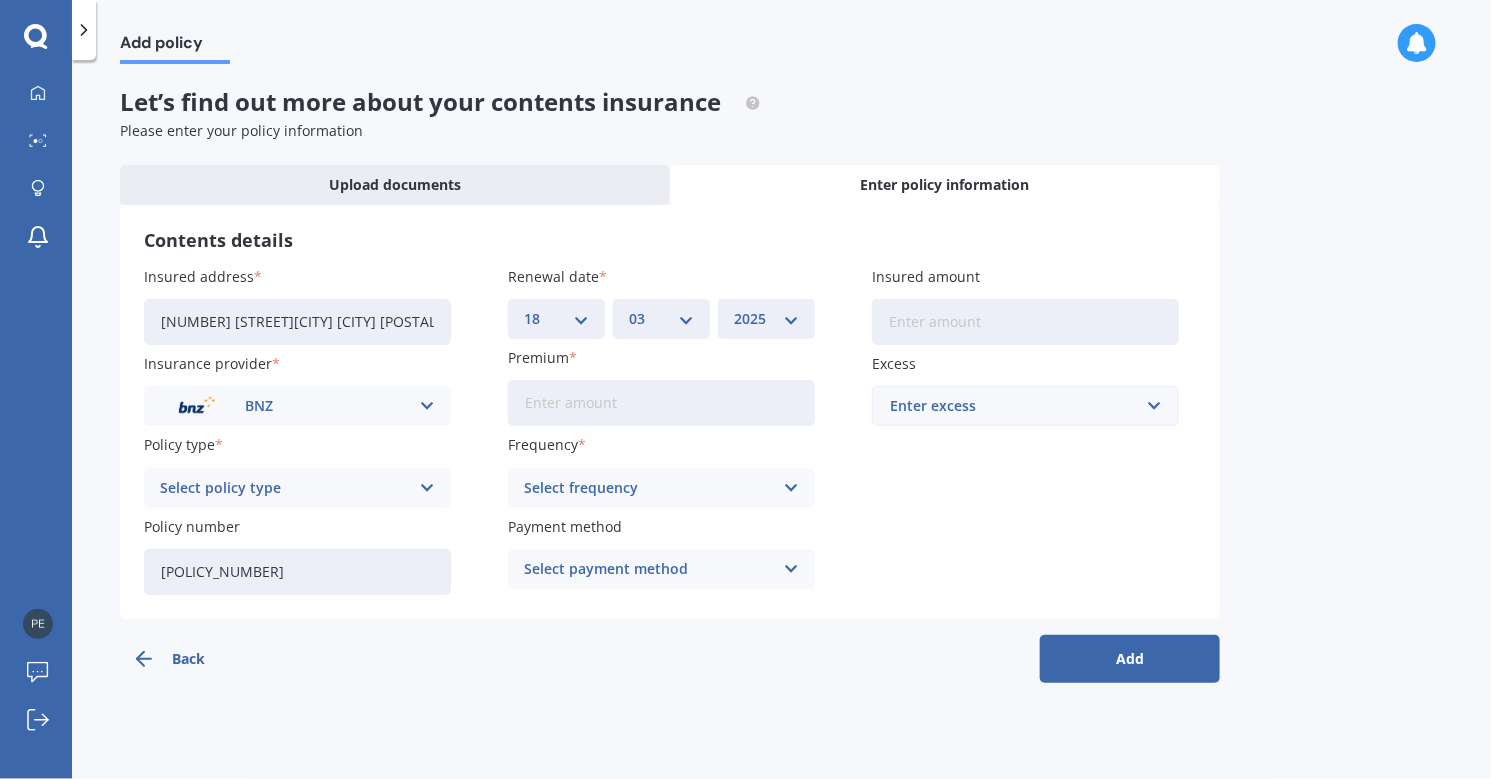 click on "YYYY 2027 2026 2025 2024 2023 2022 2021 2020 2019 2018 2017 2016 2015 2014 2013 2012 2011 2010 2009 2008 2007 2006 2005 2004 2003 2002 2001 2000 1999 1998 1997 1996 1995 1994 1993 1992 1991 1990 1989 1988 1987 1986 1985 1984 1983 1982 1981 1980 1979 1978 1977 1976 1975 1974 1973 1972 1971 1970 1969 1968 1967 1966 1965 1964 1963 1962 1961 1960 1959 1958 1957 1956 1955 1954 1953 1952 1951 1950 1949 1948 1947 1946 1945 1944 1943 1942 1941 1940 1939 1938 1937 1936 1935 1934 1933 1932 1931 1930 1929 1928" at bounding box center (766, 319) 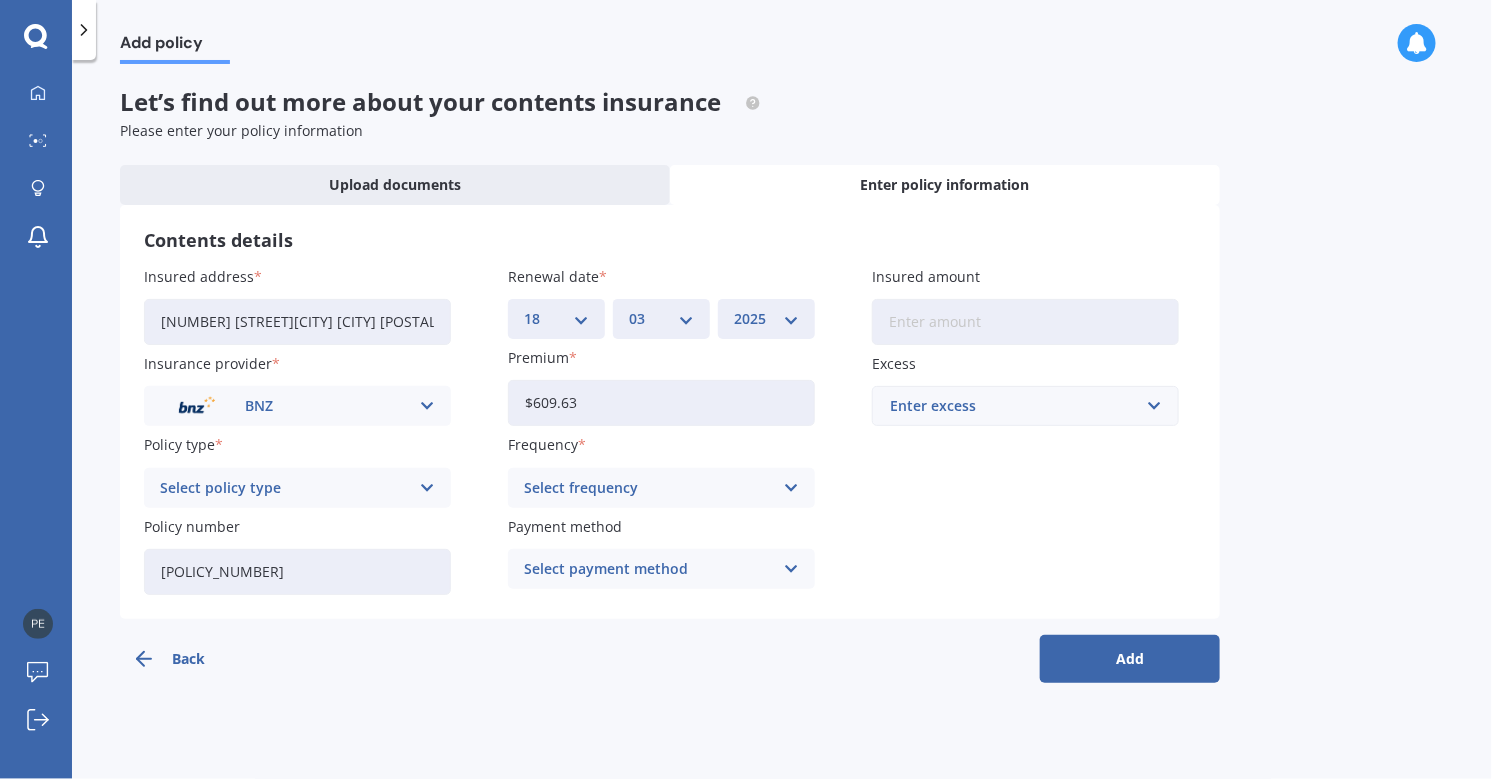 type on "$609.63" 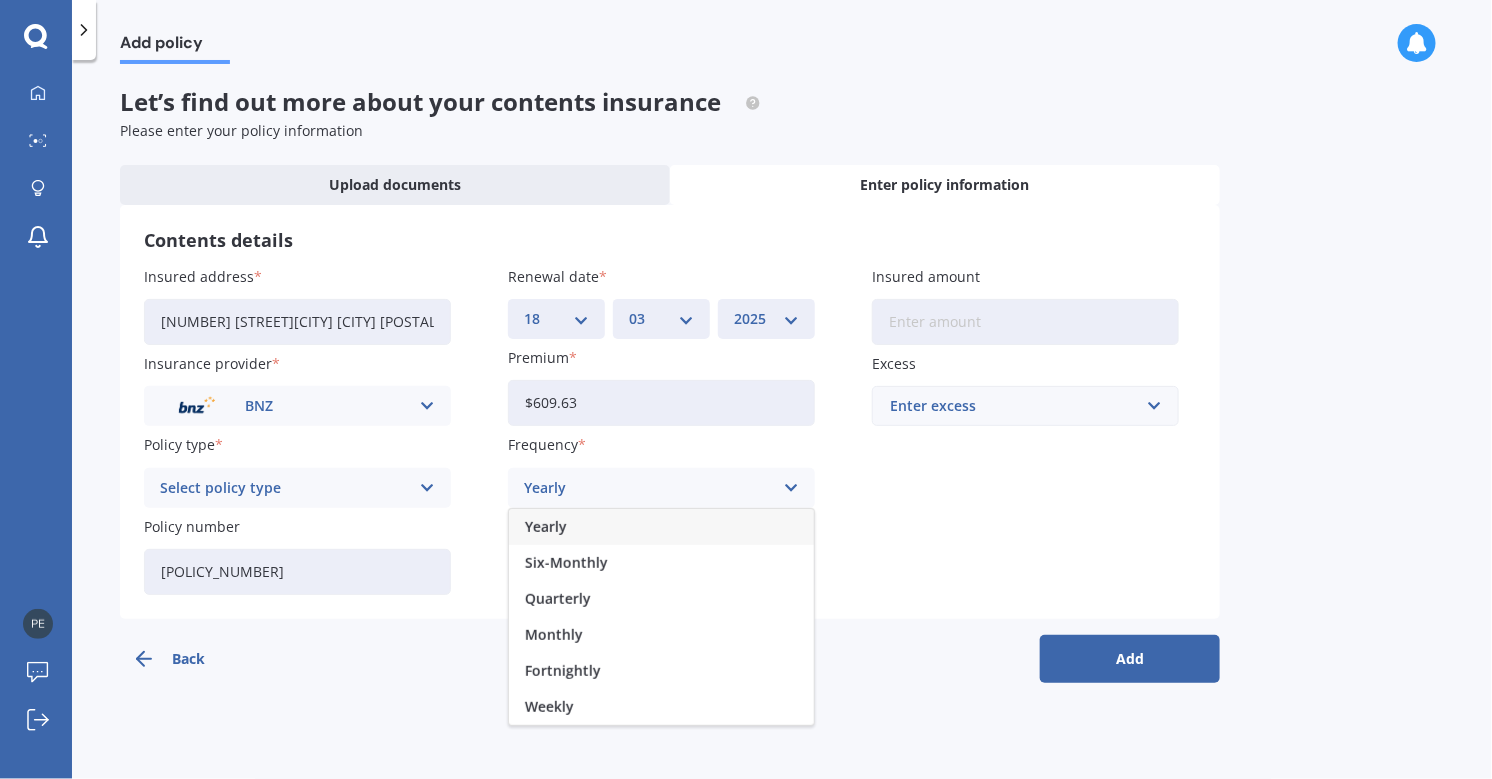 click on "Yearly" at bounding box center [648, 488] 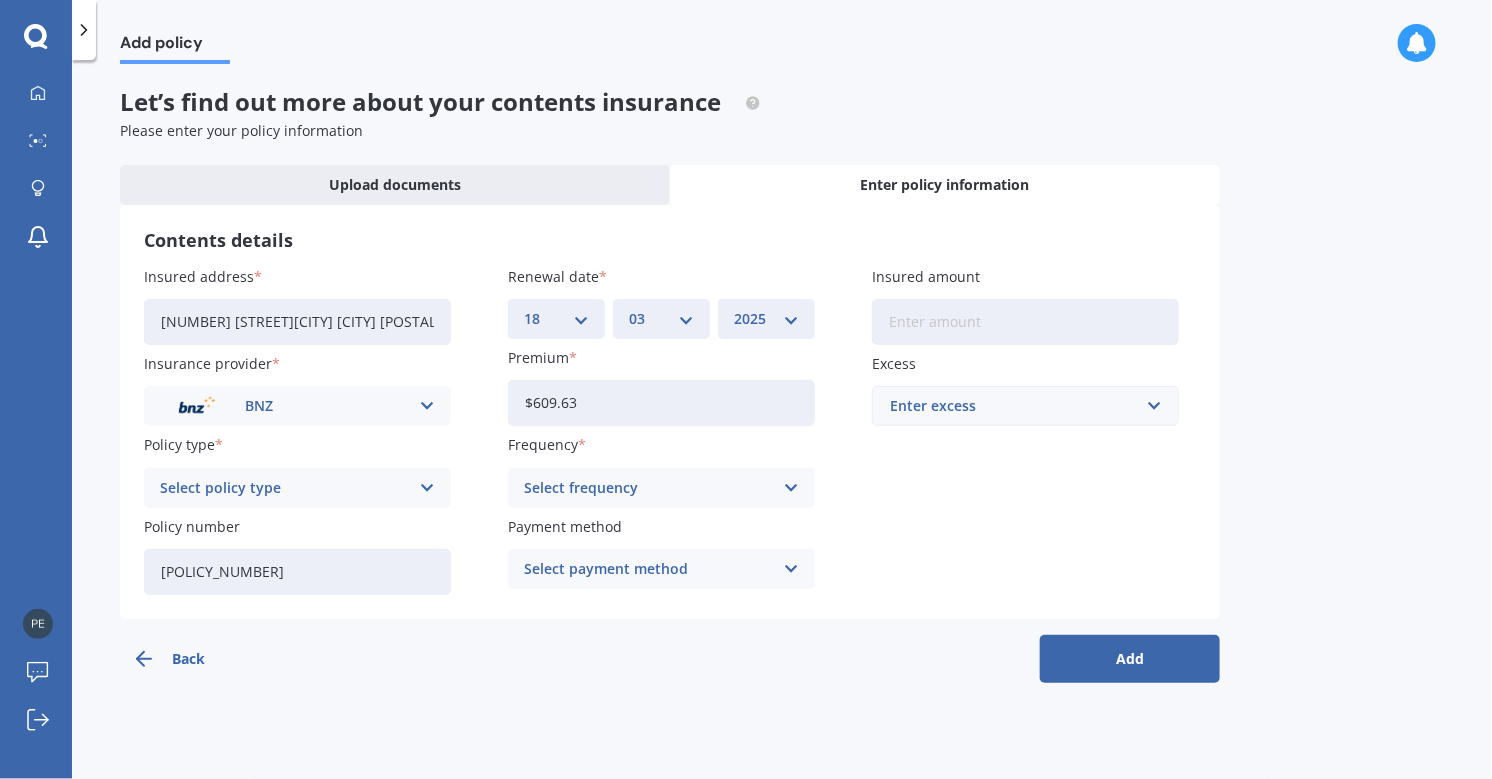 click at bounding box center [791, 488] 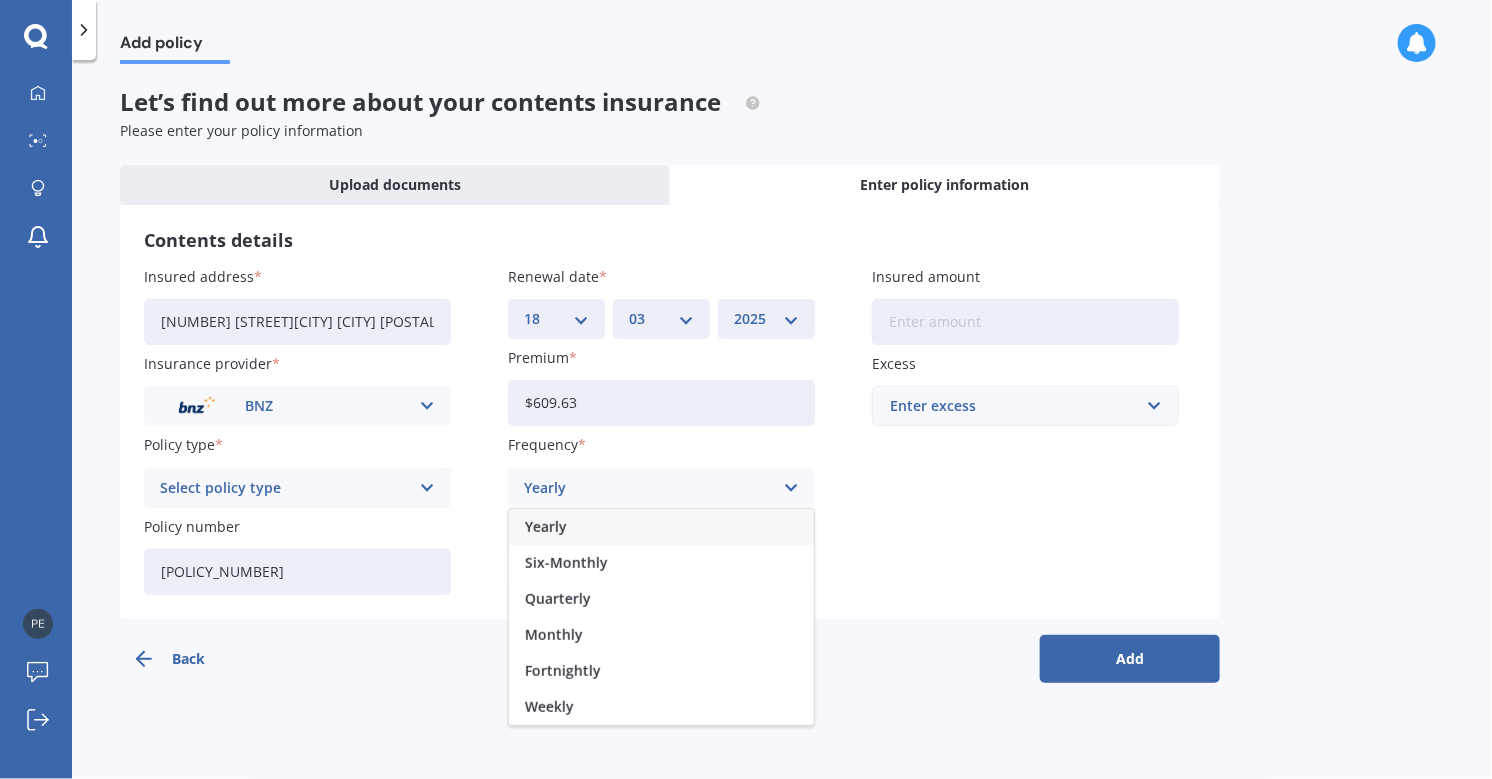 click on "Yearly" at bounding box center [546, 527] 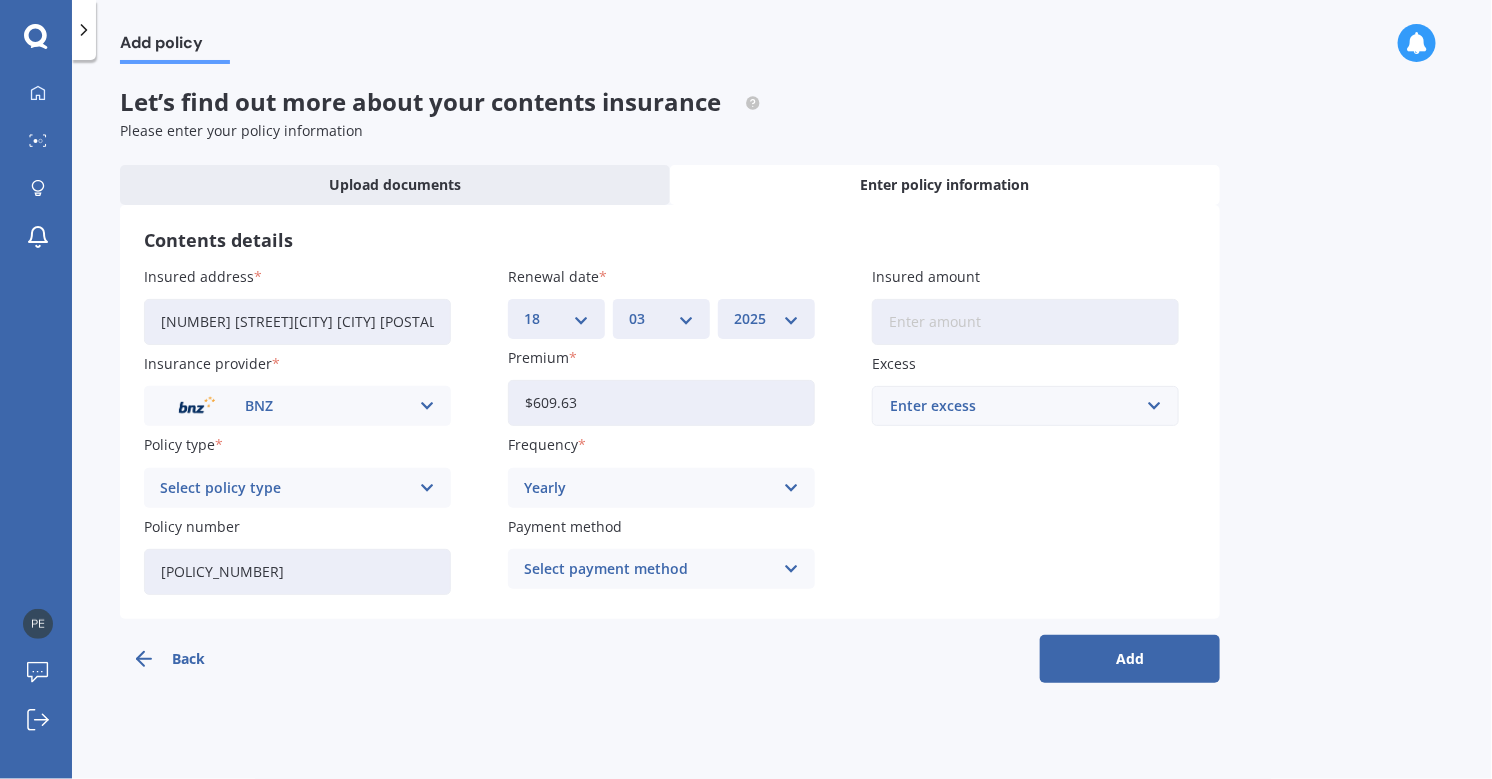 click at bounding box center (791, 569) 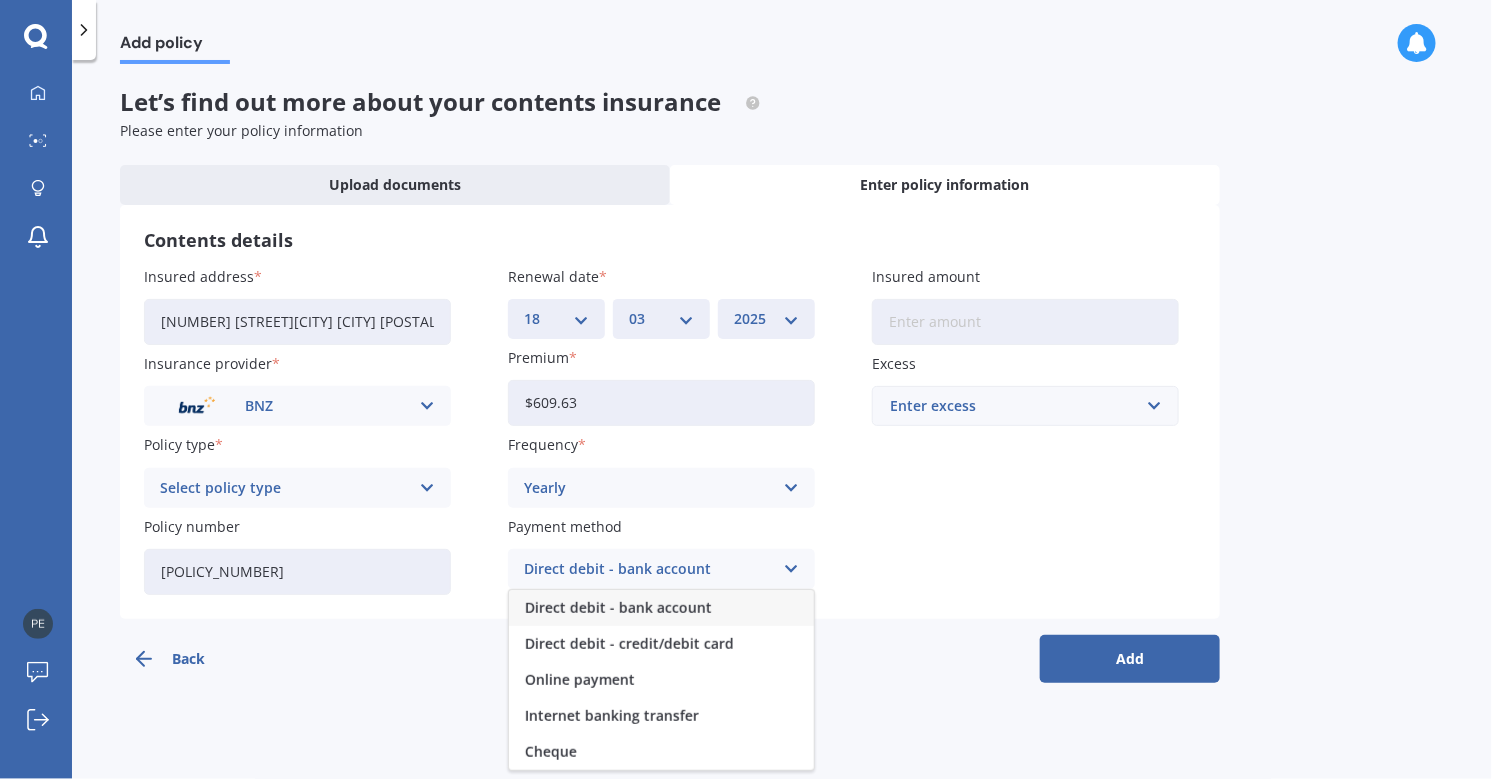 click on "Direct debit - credit/debit card" at bounding box center (629, 644) 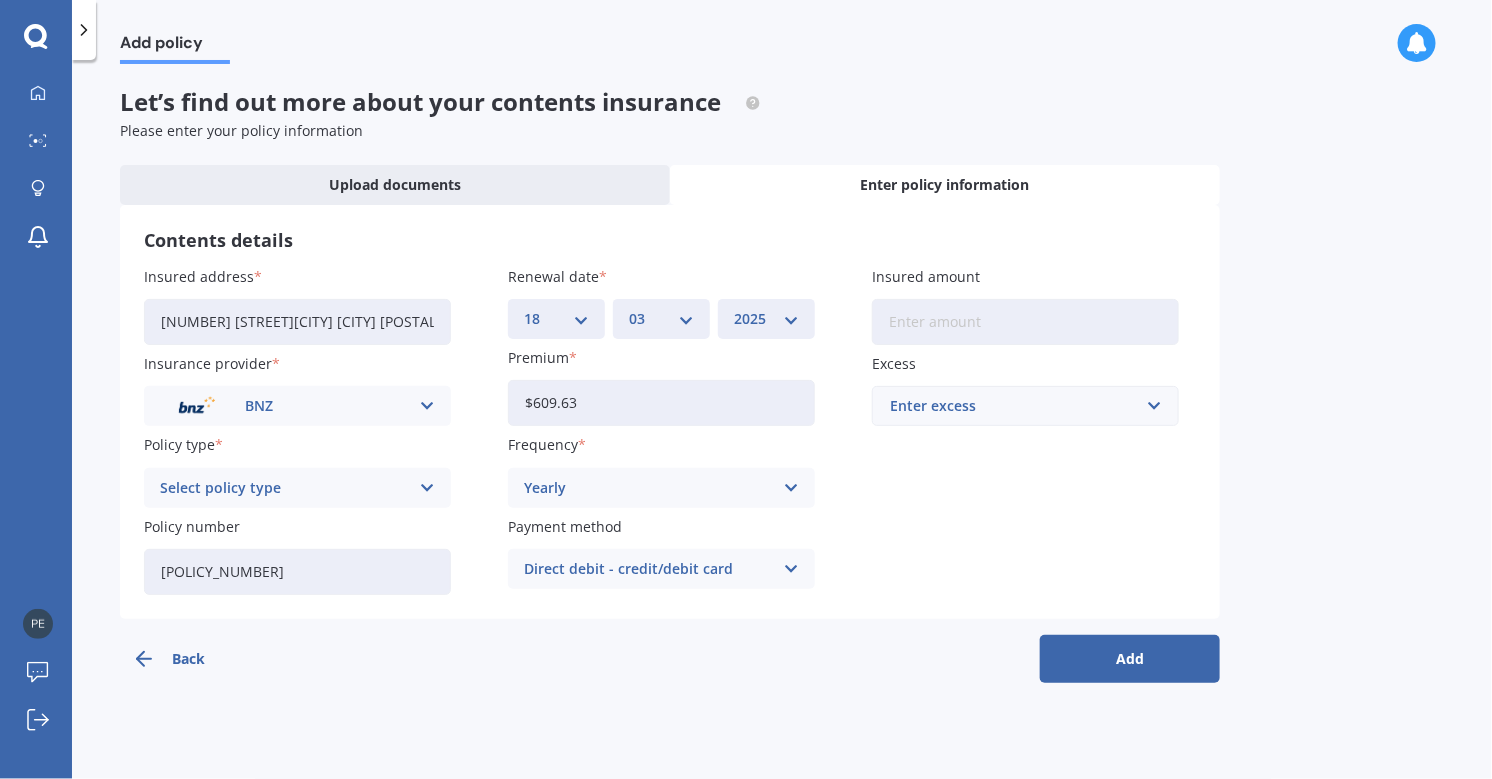 click on "Insured amount" at bounding box center [1025, 322] 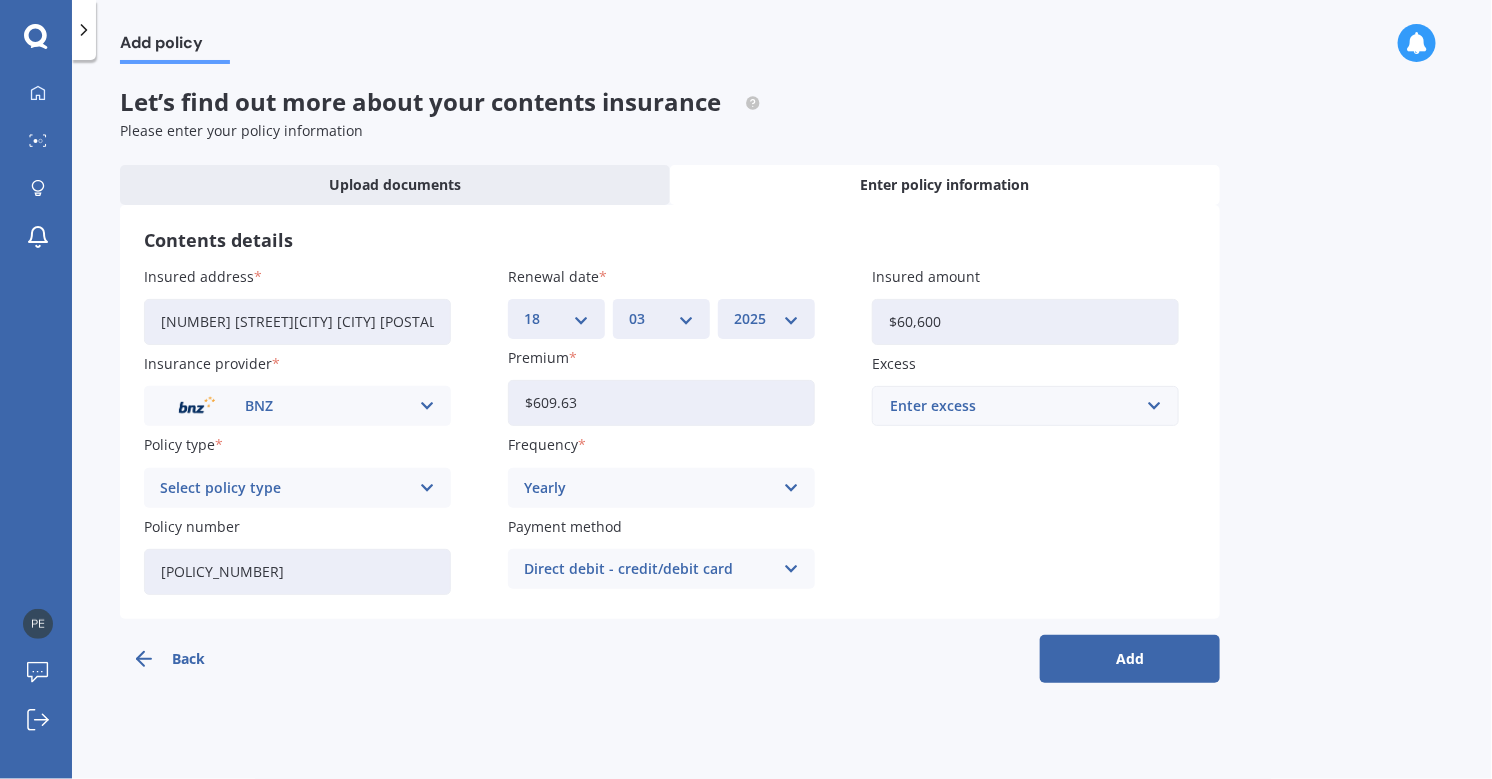 type on "$60,600" 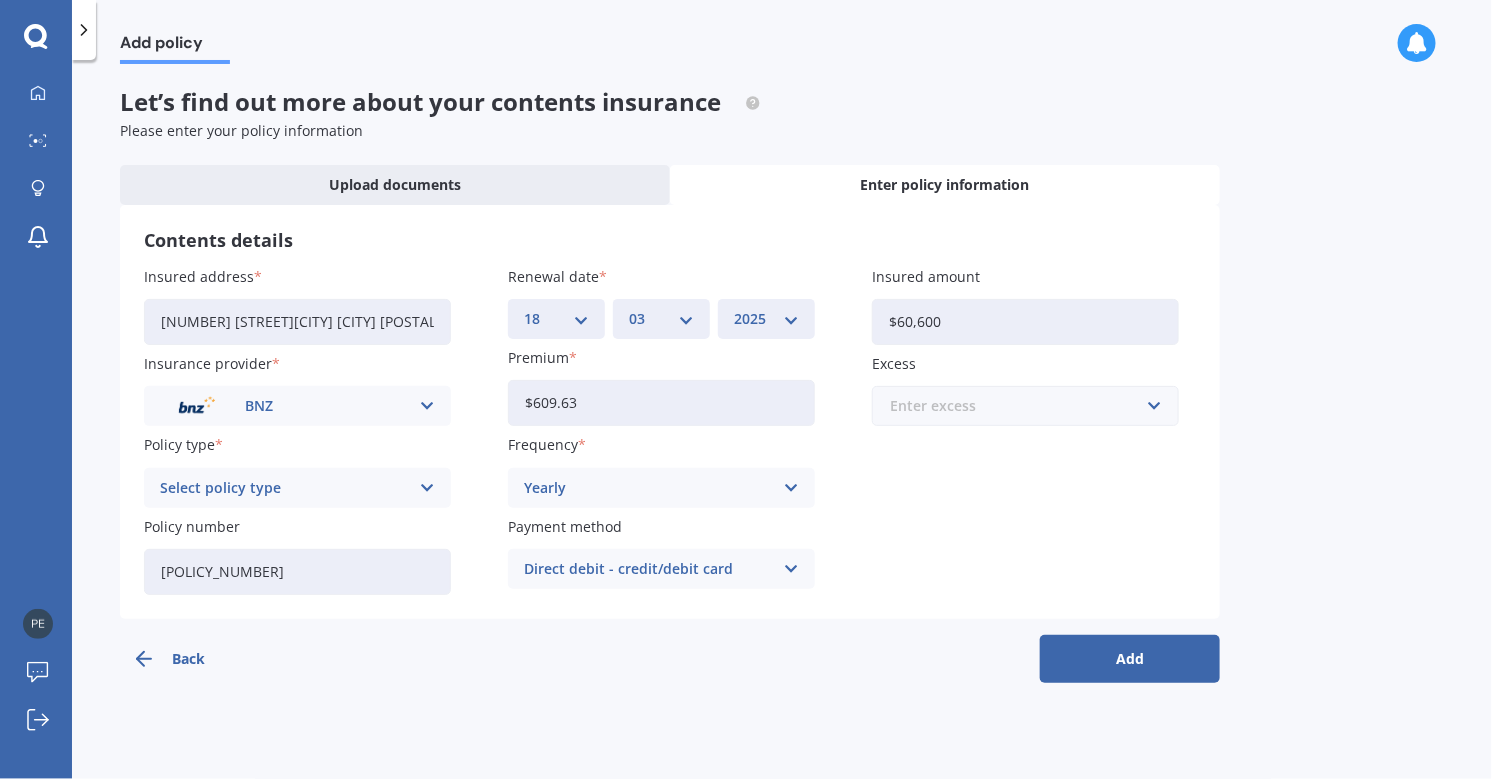 click at bounding box center (1018, 406) 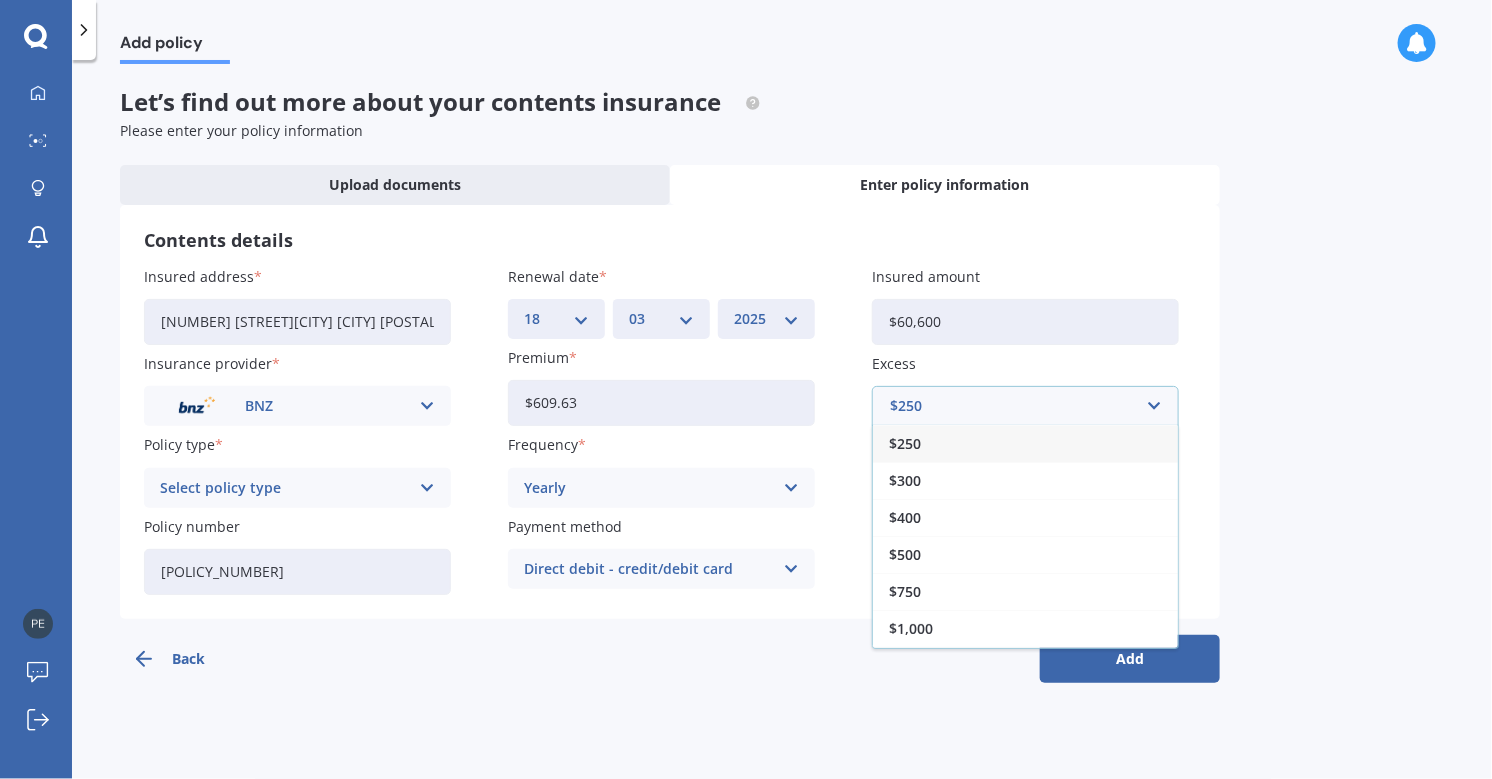 click on "$250" at bounding box center (905, 444) 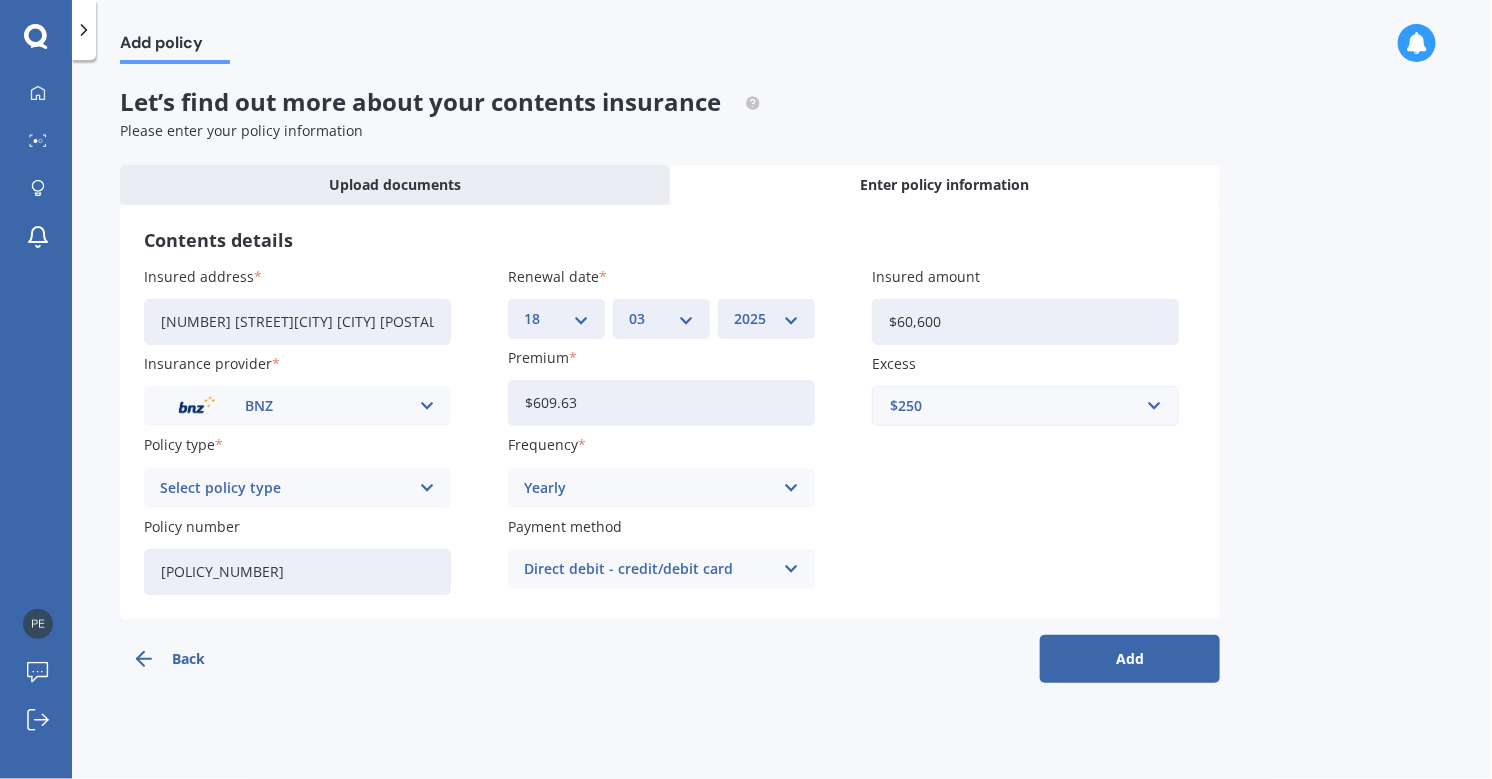 click on "Add" at bounding box center (1130, 659) 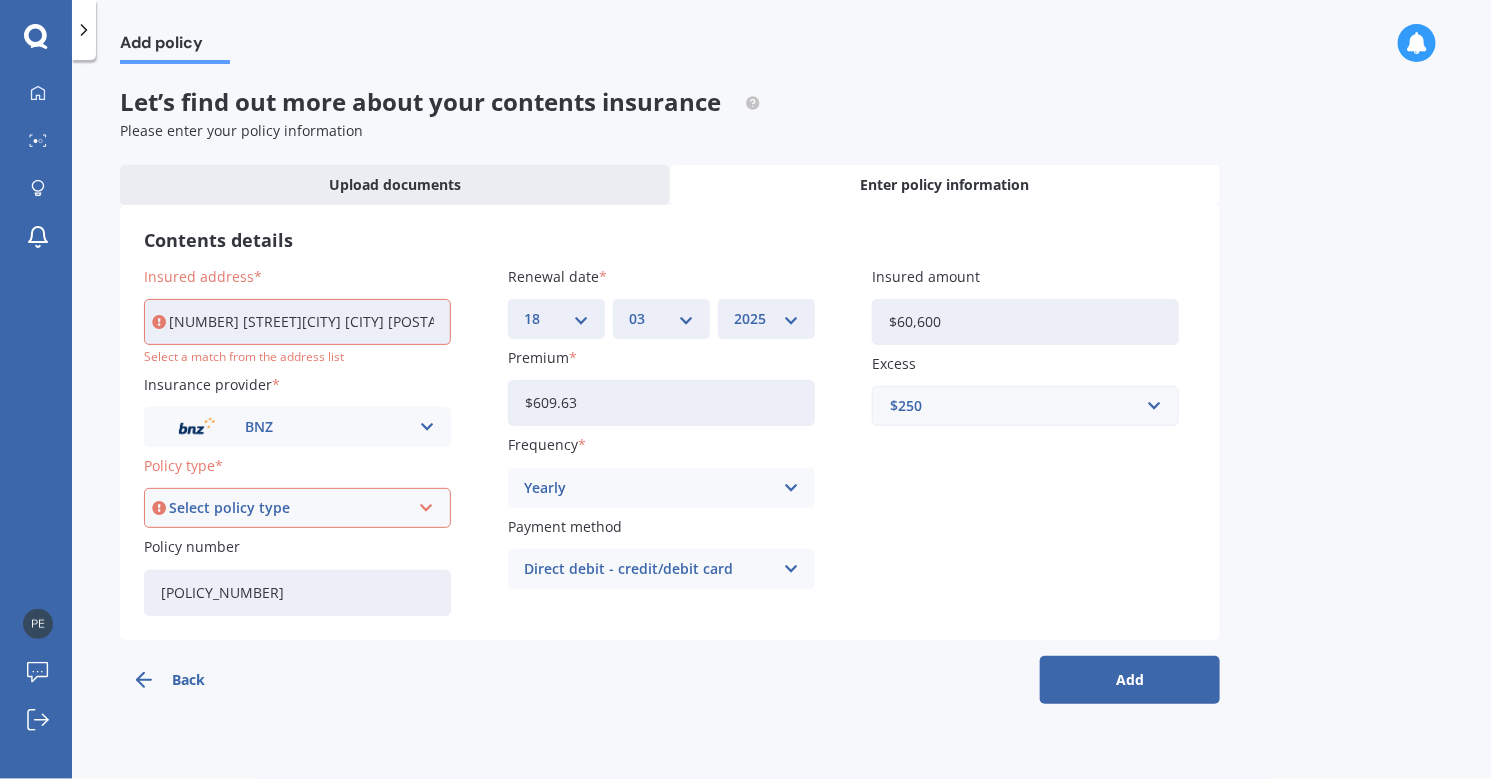 click on "[NUMBER] [STREET][CITY] [CITY] [POSTAL_CODE]" at bounding box center (297, 322) 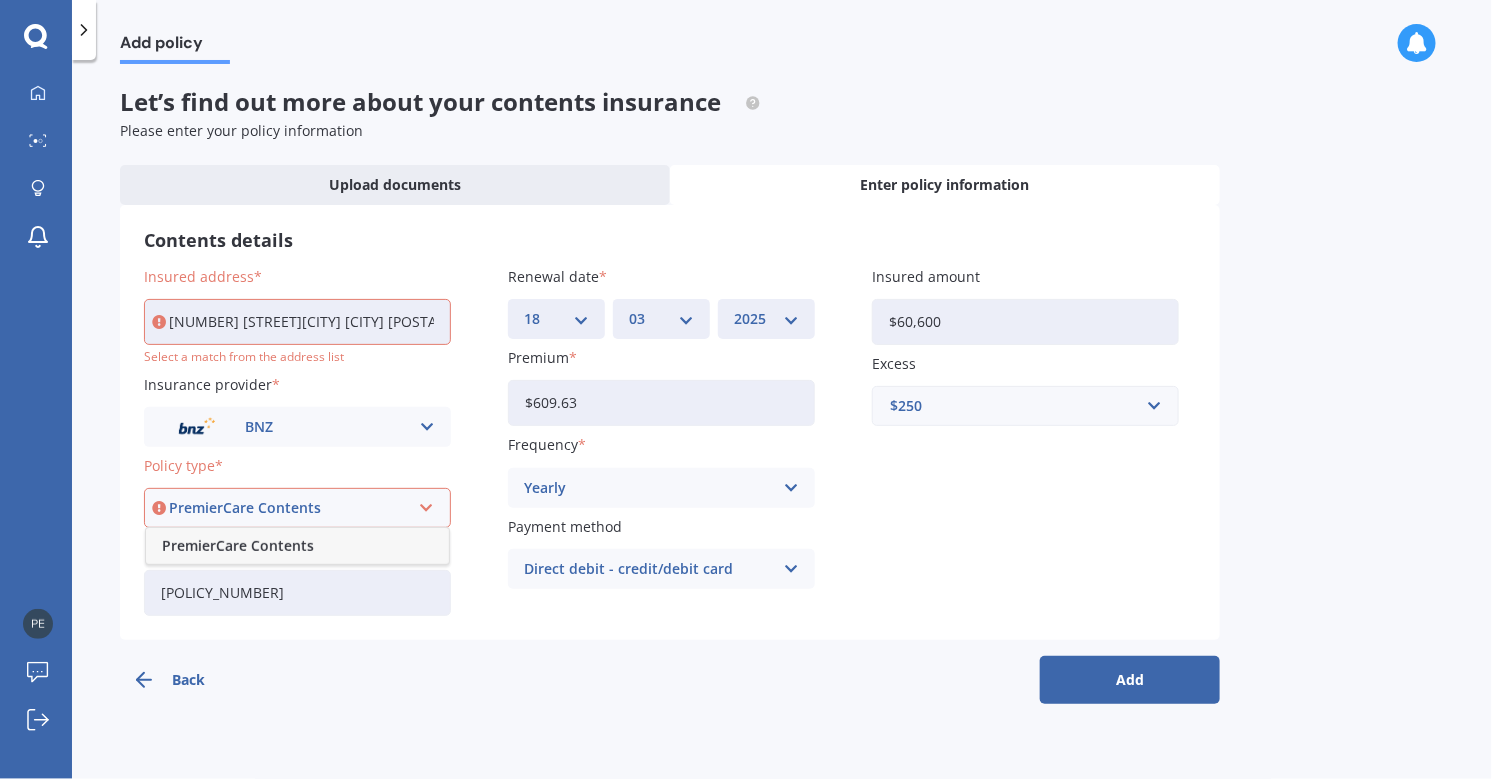 click on "PremierCare Contents" at bounding box center [238, 546] 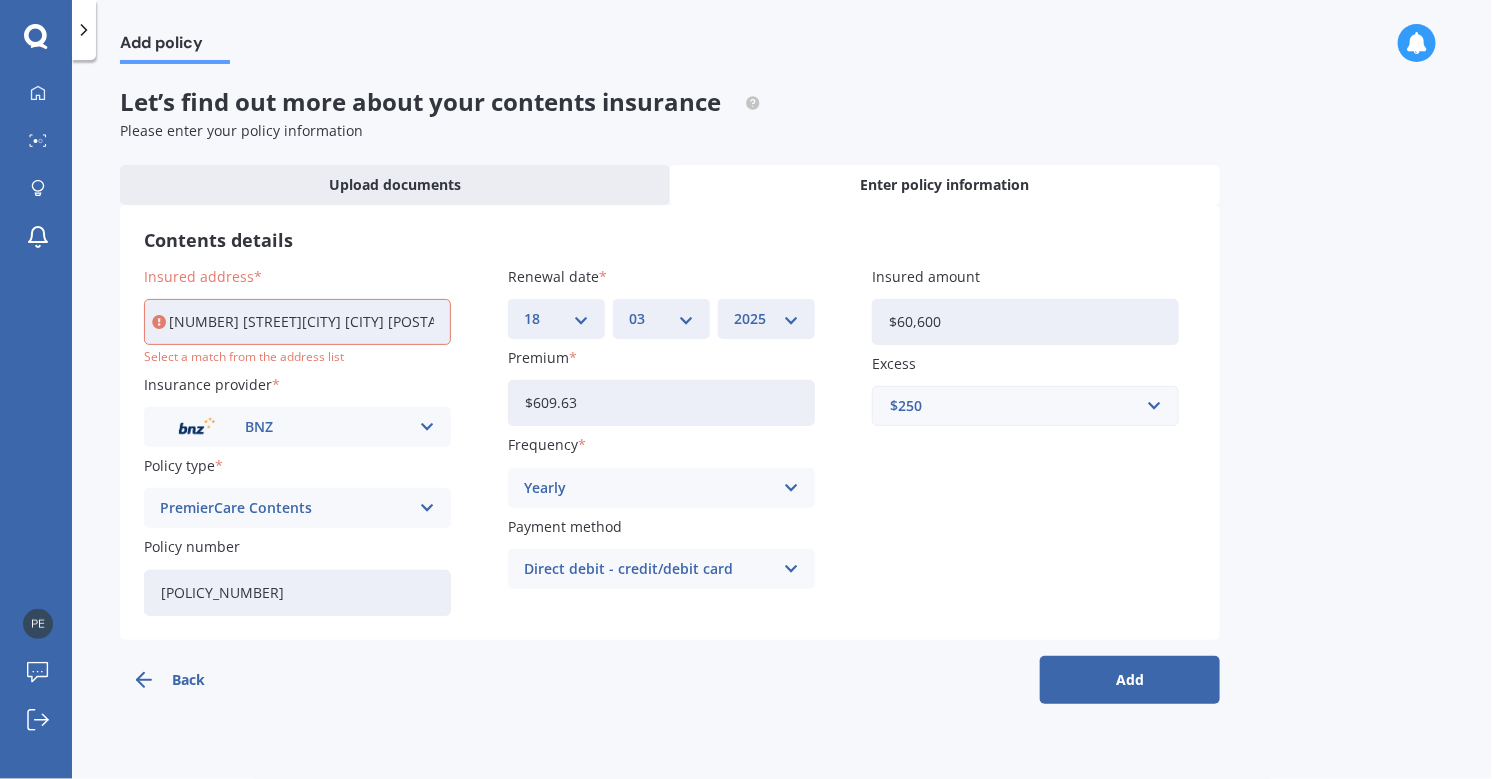 click on "Add" at bounding box center [1130, 680] 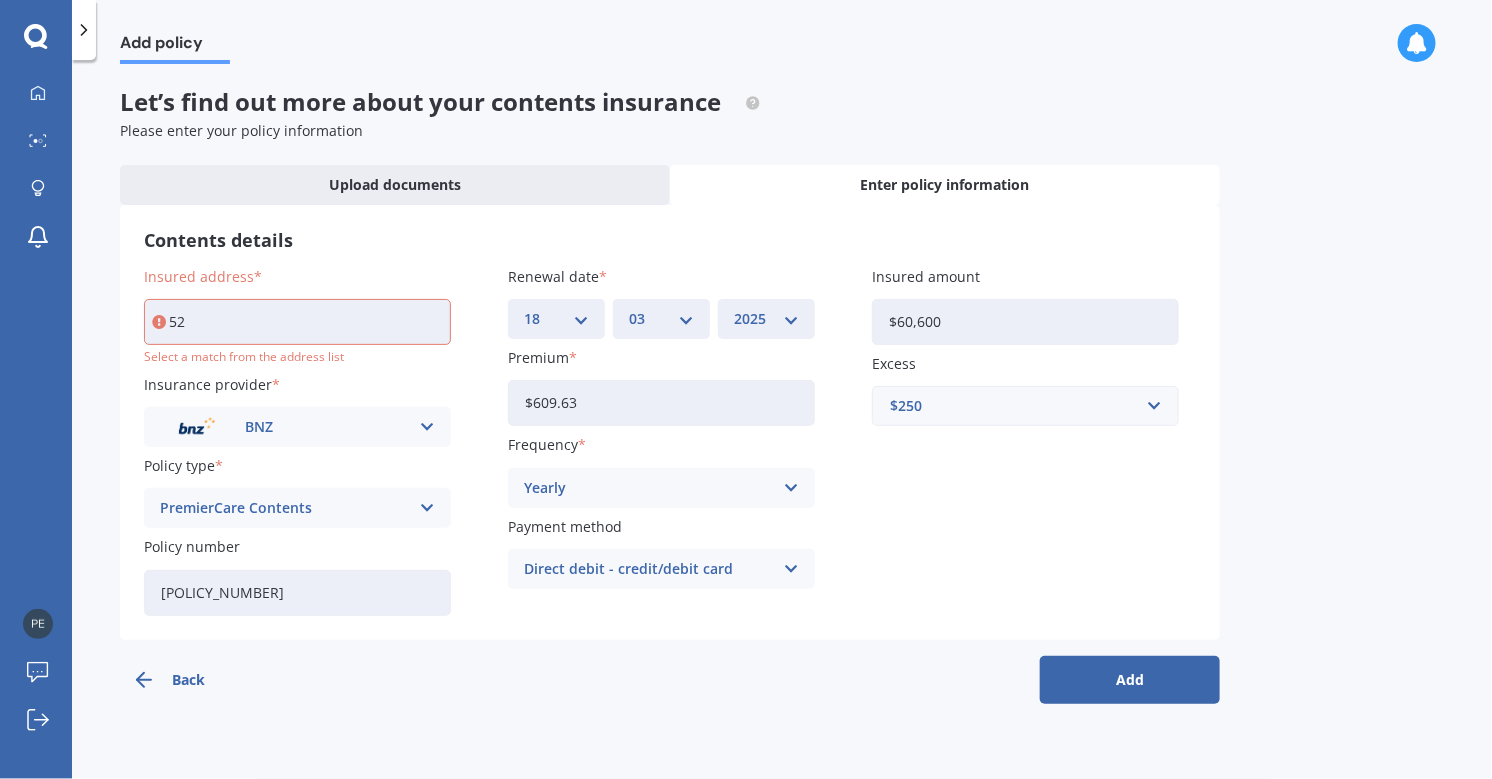 type on "2" 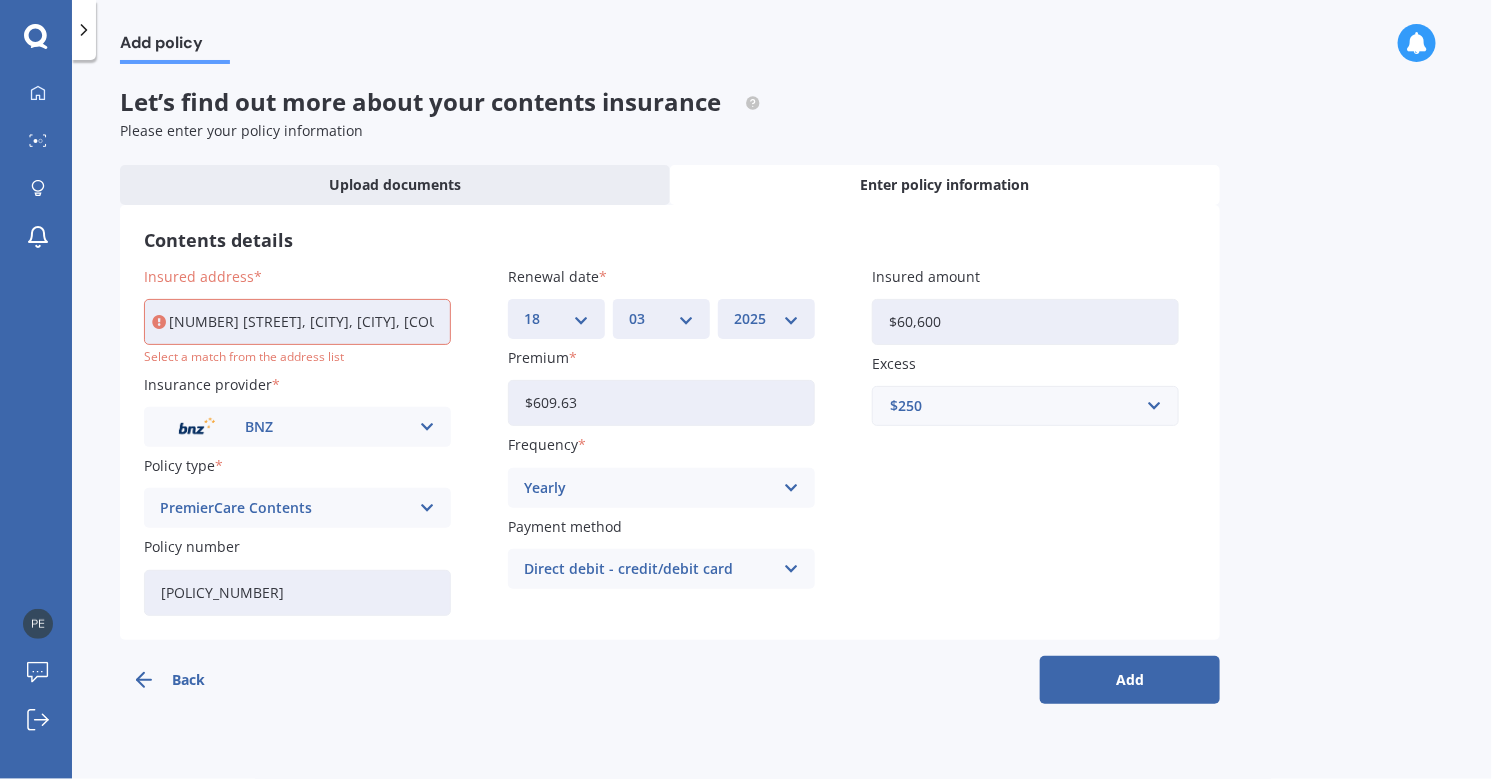 type on "[NUMBER] [STREET], [CITY], [CITY], [COUNTRY]" 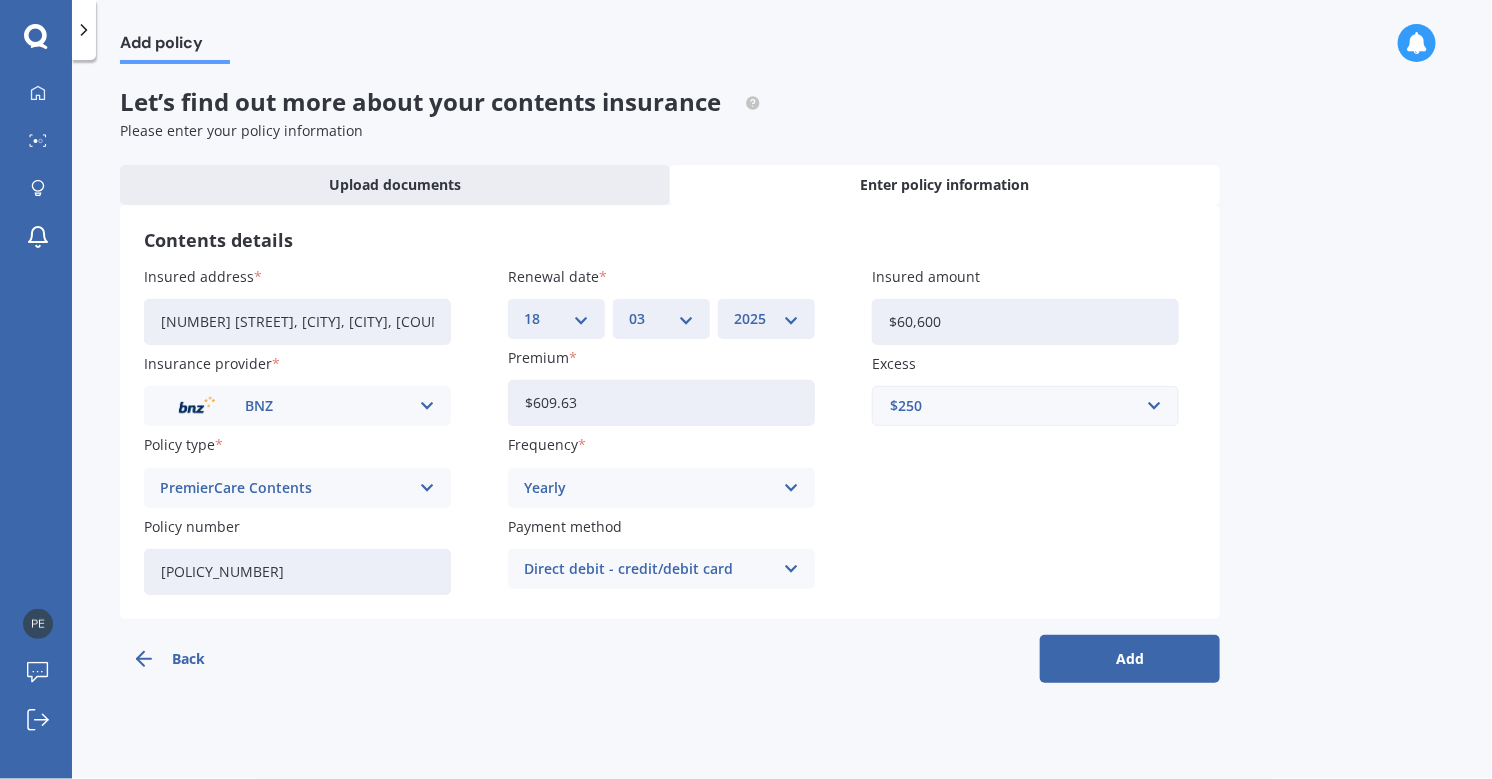 click on "Add" at bounding box center [1130, 659] 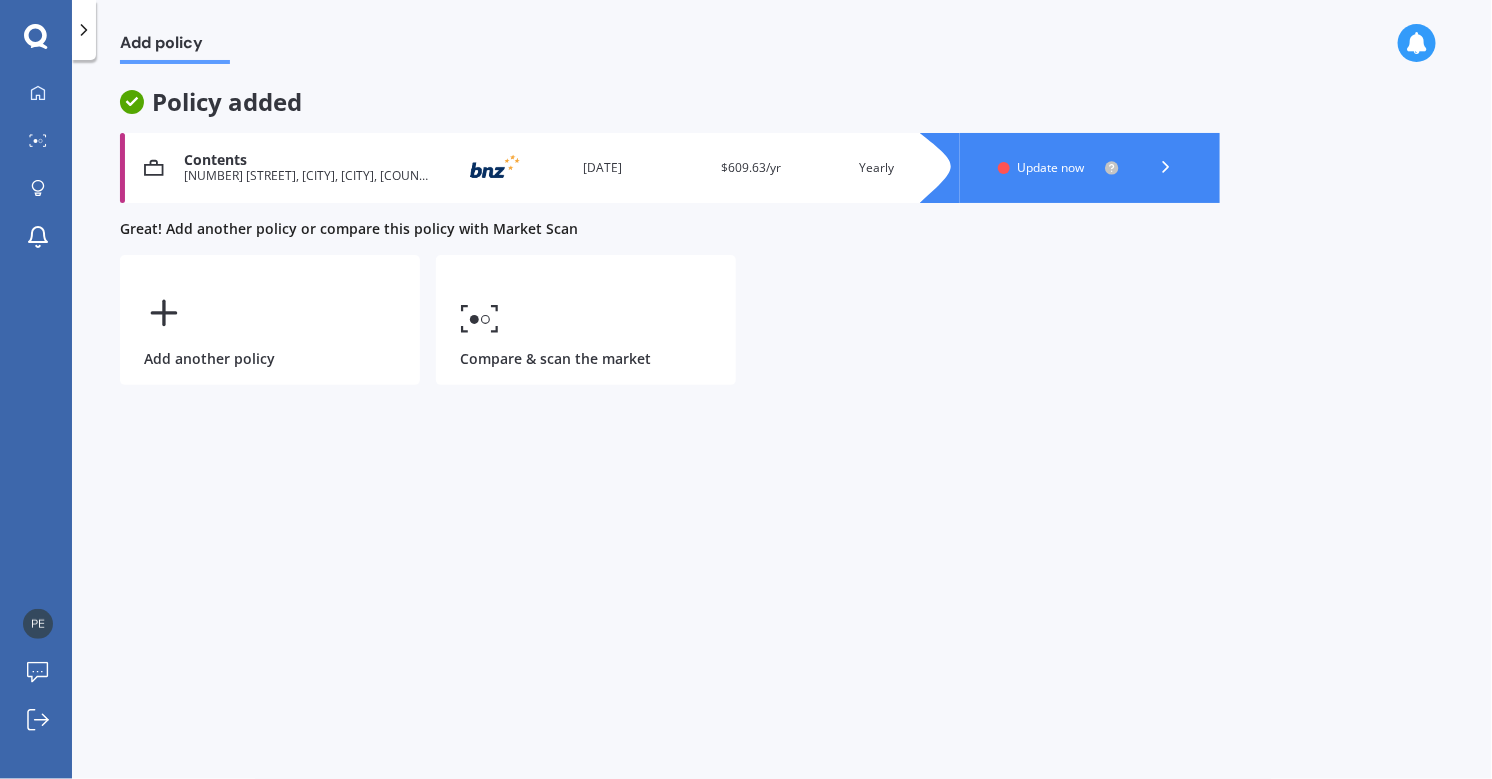 click on "[DATE]" at bounding box center [644, 168] 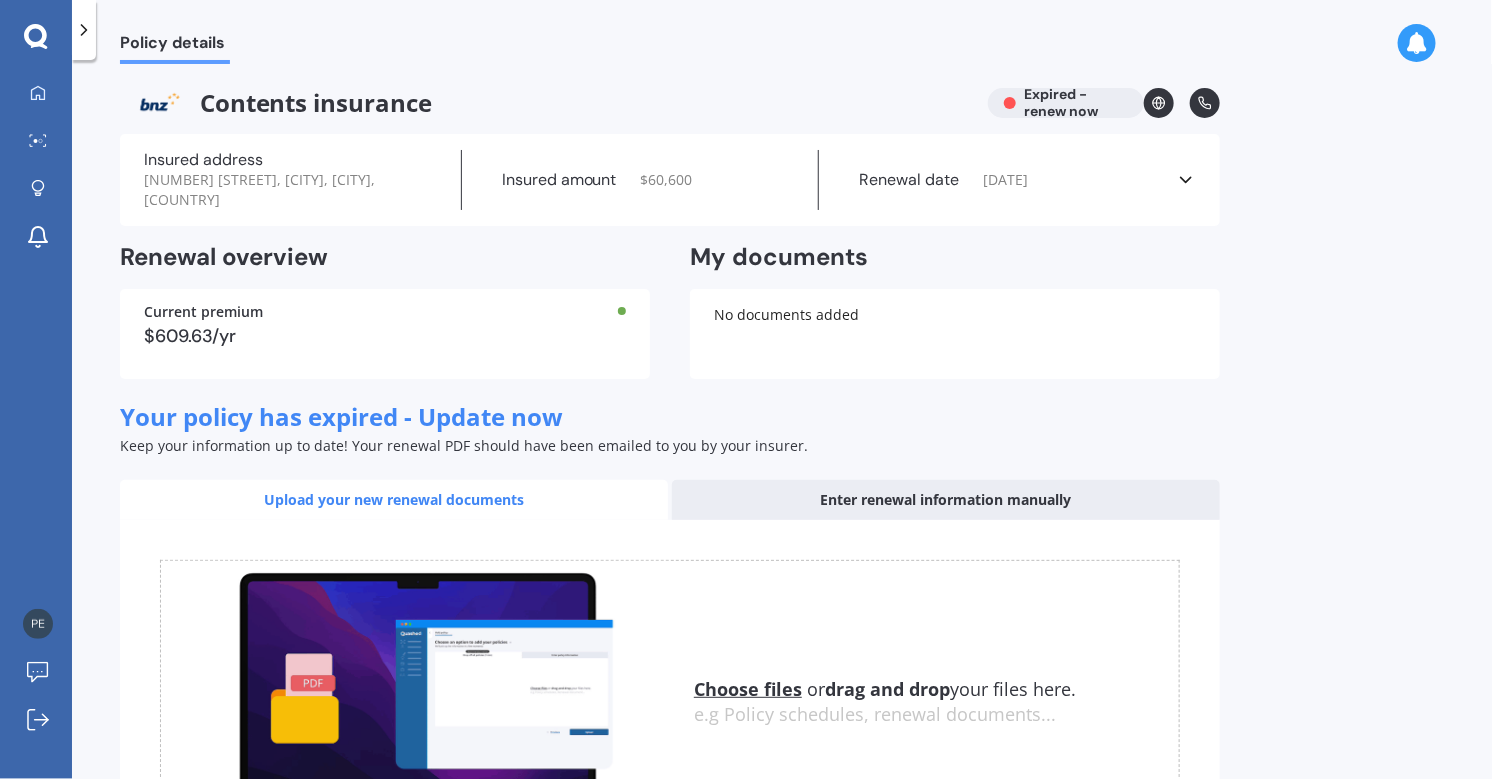 click 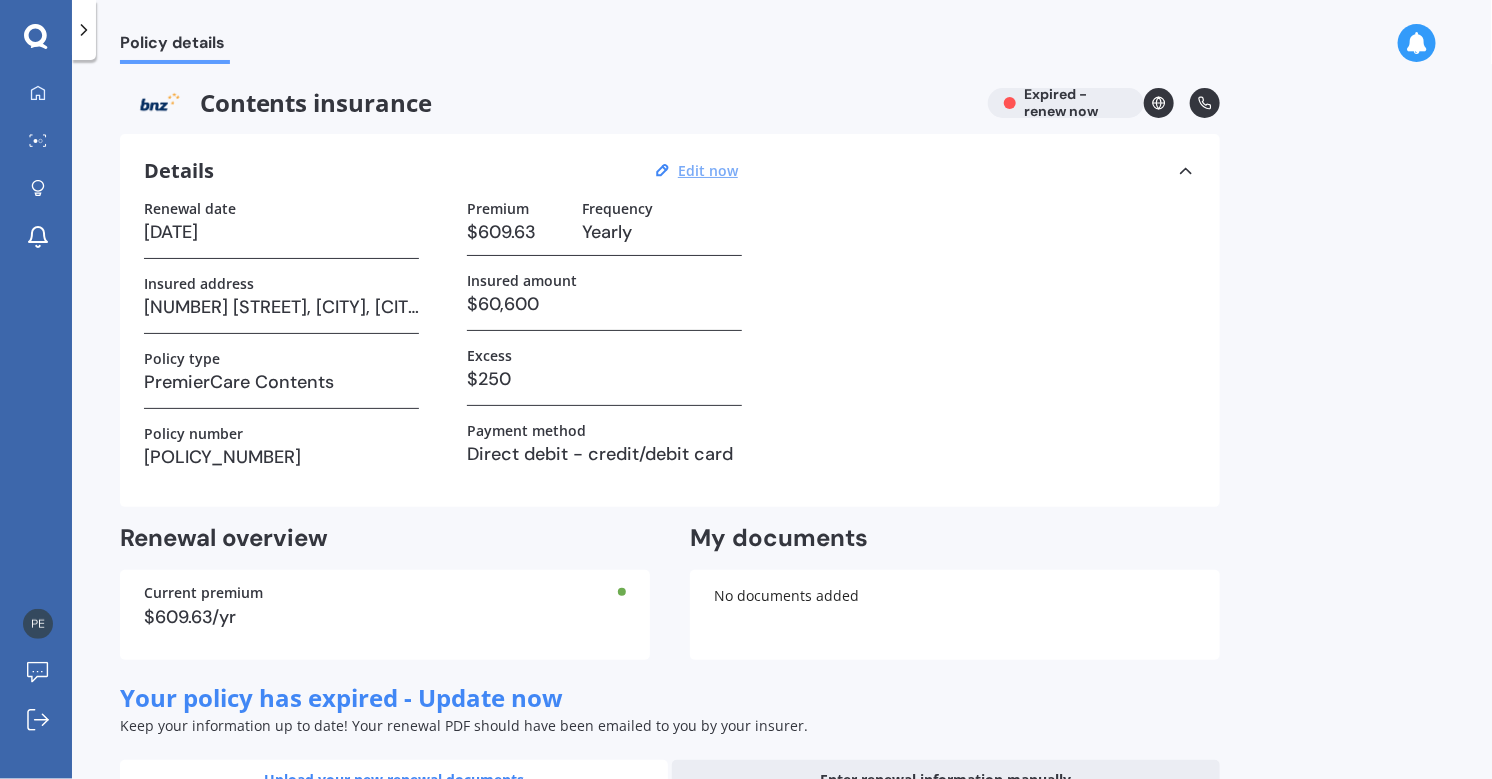 click on "Edit now" at bounding box center [708, 170] 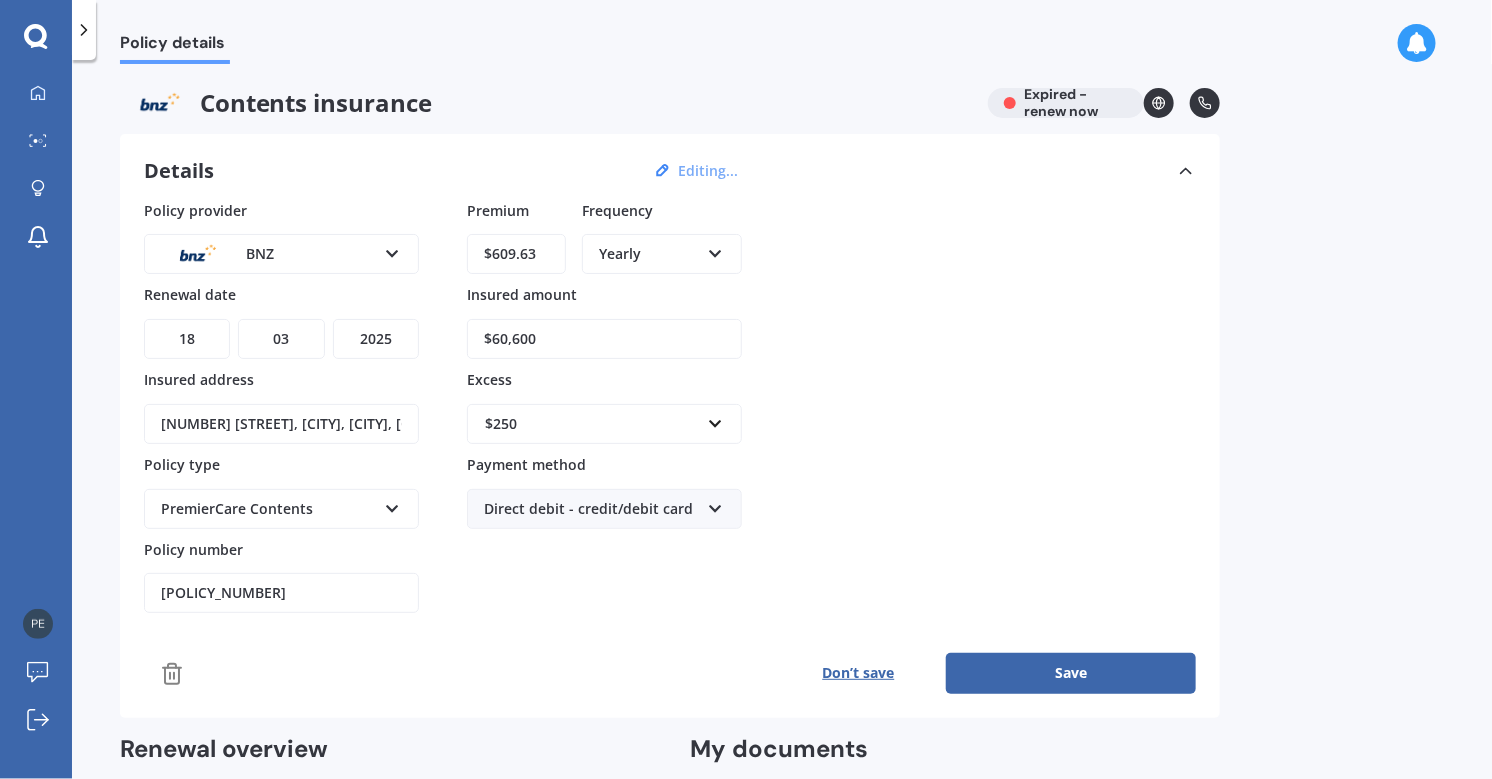 click on "MM 01 02 03 04 05 06 07 08 09 10 11 12" at bounding box center [281, 339] 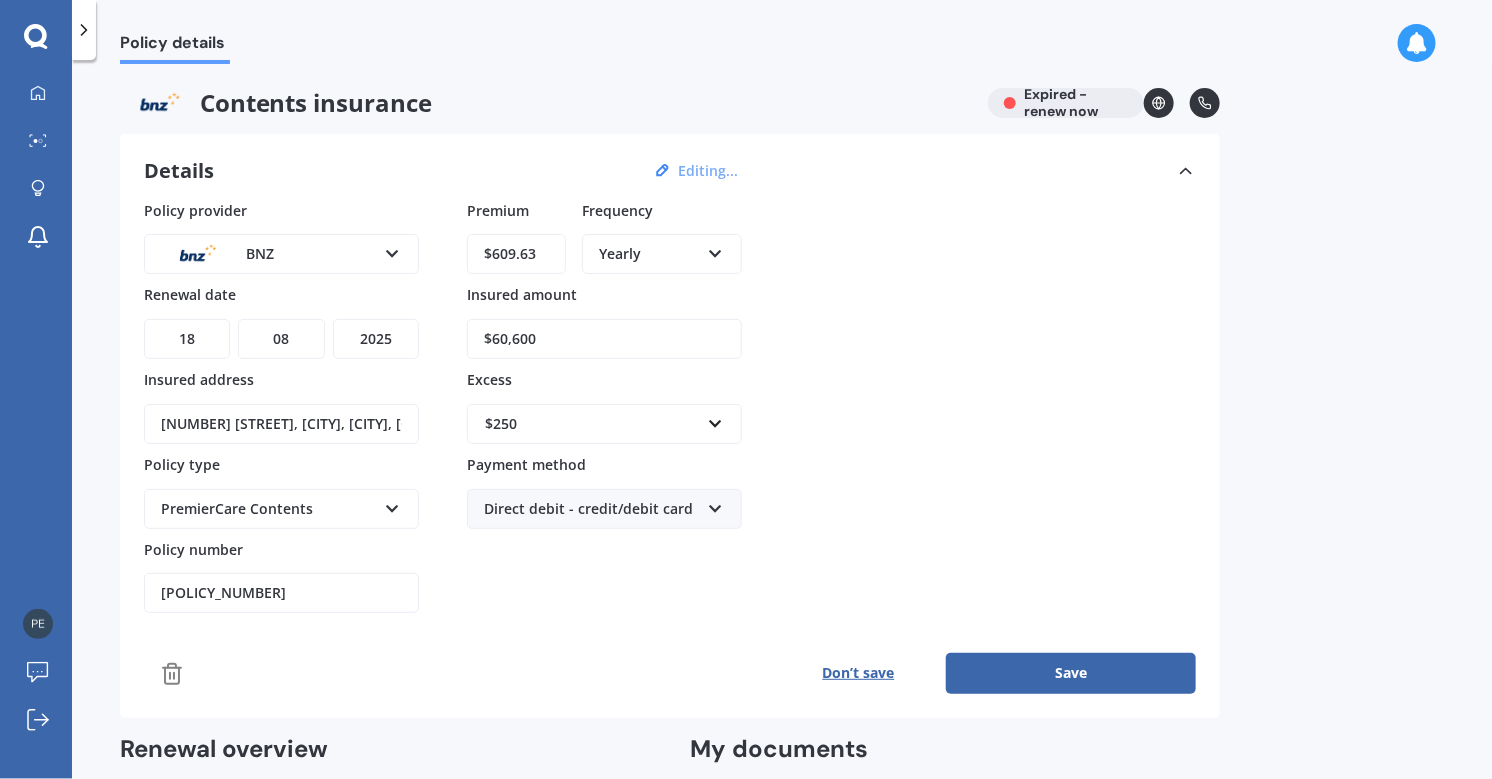 click on "MM 01 02 03 04 05 06 07 08 09 10 11 12" at bounding box center [281, 339] 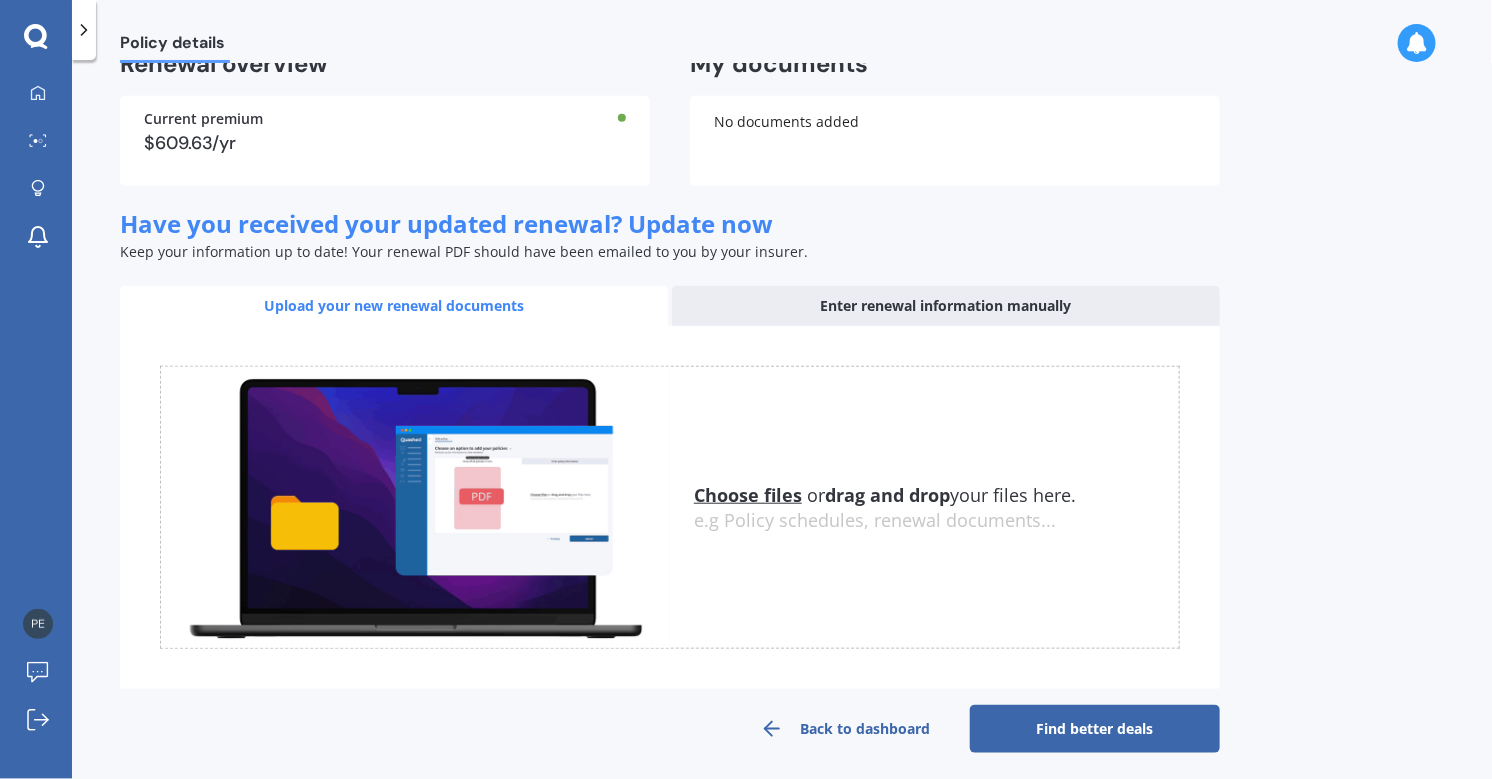 scroll, scrollTop: 482, scrollLeft: 0, axis: vertical 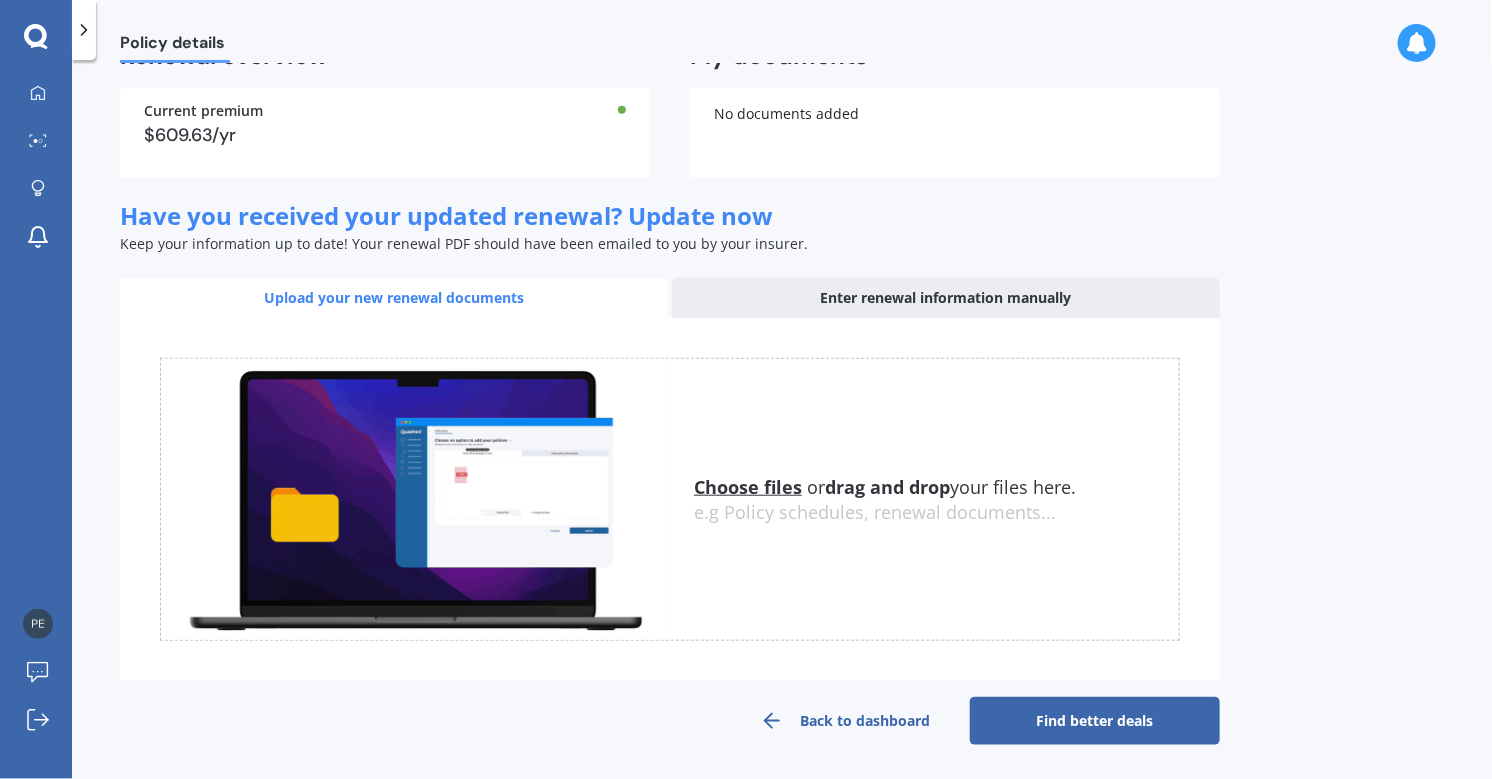 click on "Find better deals" at bounding box center [1095, 721] 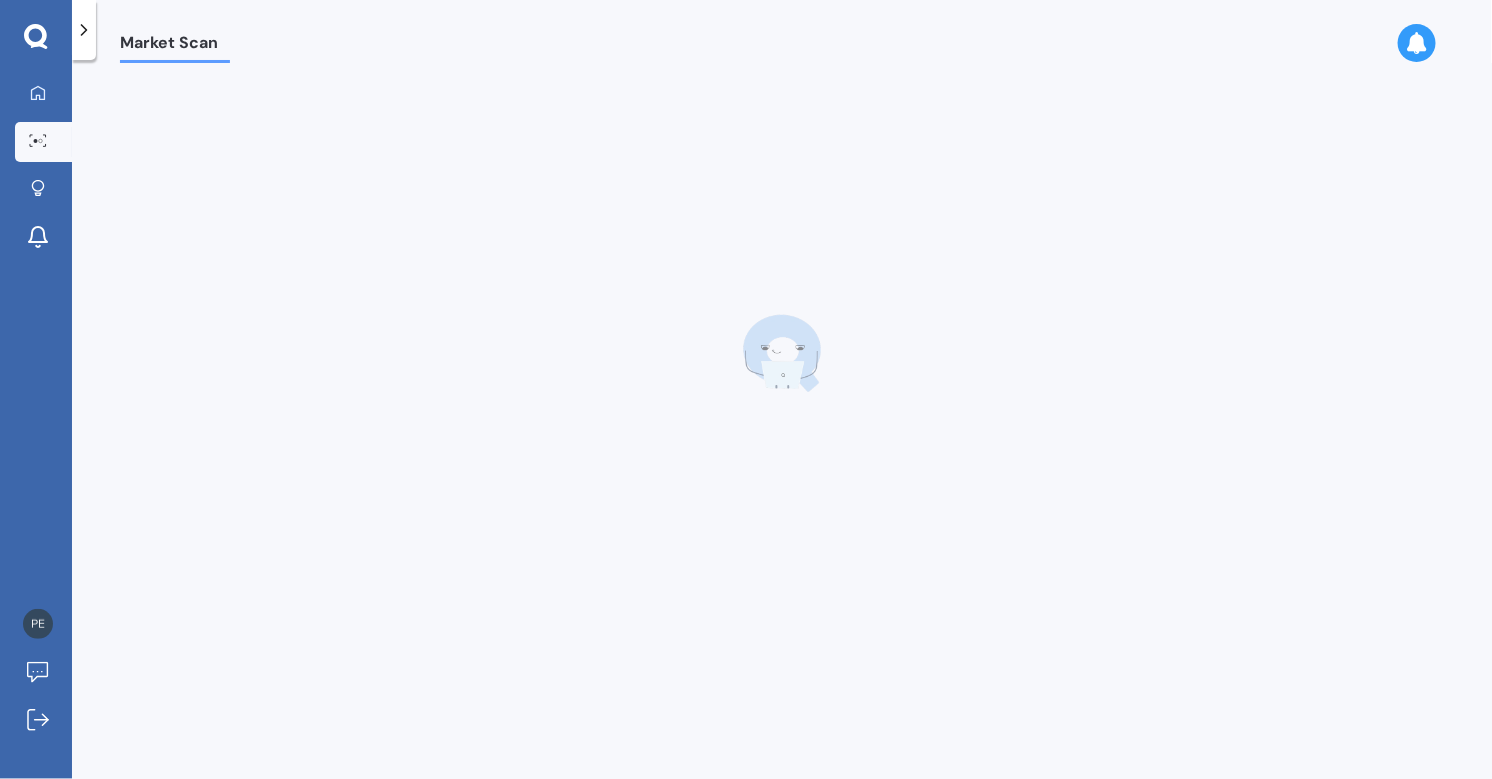 scroll, scrollTop: 0, scrollLeft: 0, axis: both 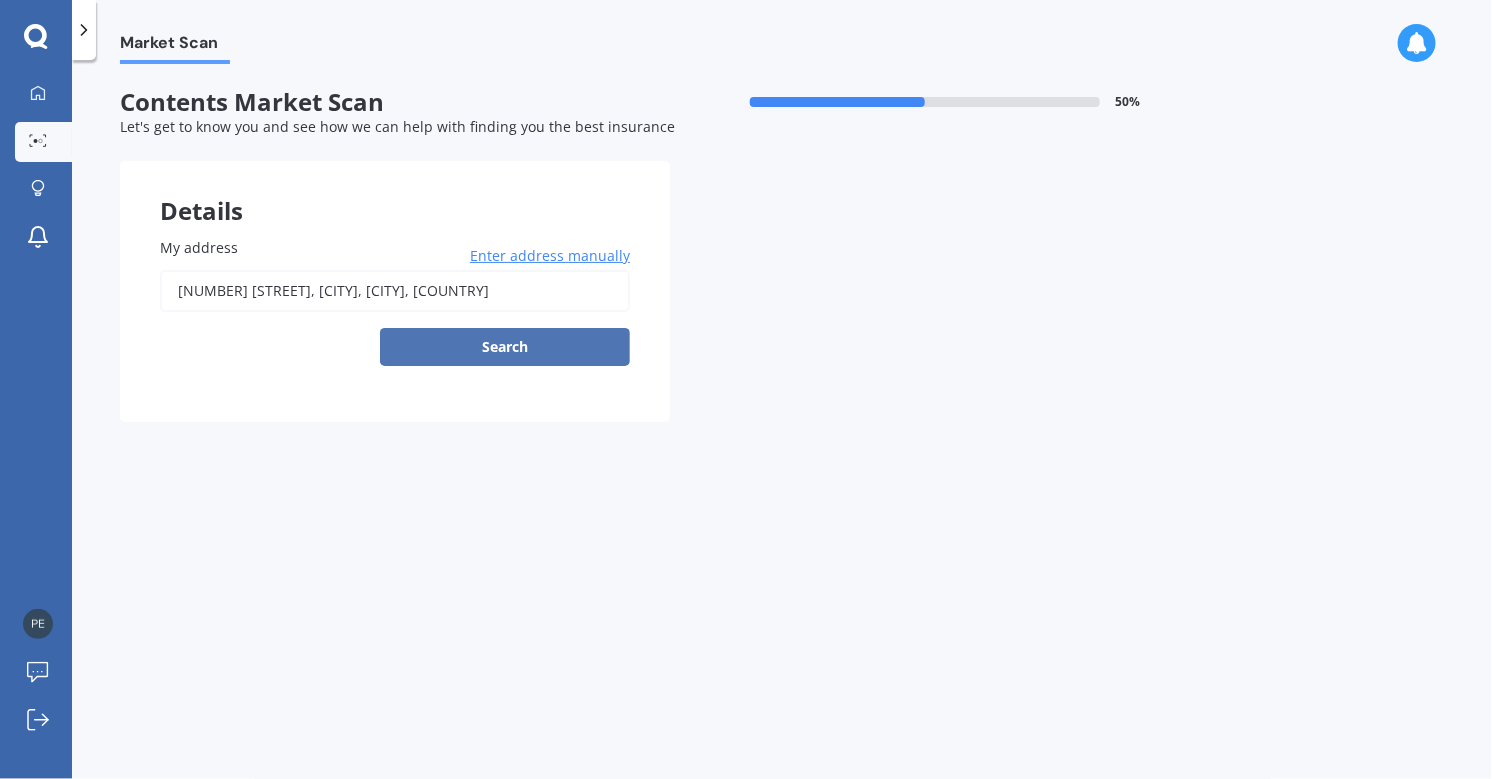 click on "Search" at bounding box center (505, 347) 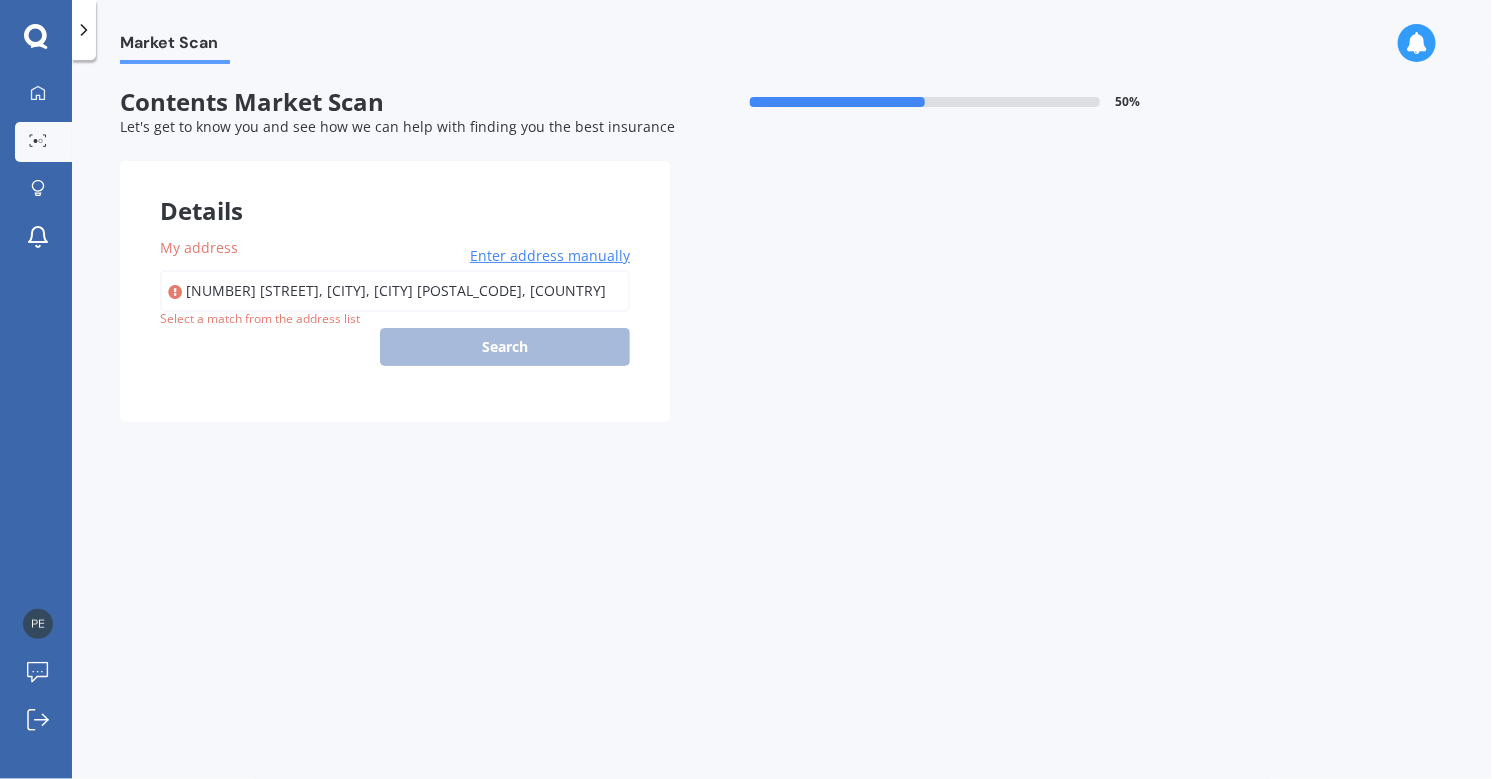 type on "[NUMBER] [STREET], [CITY], [CITY], [COUNTRY]" 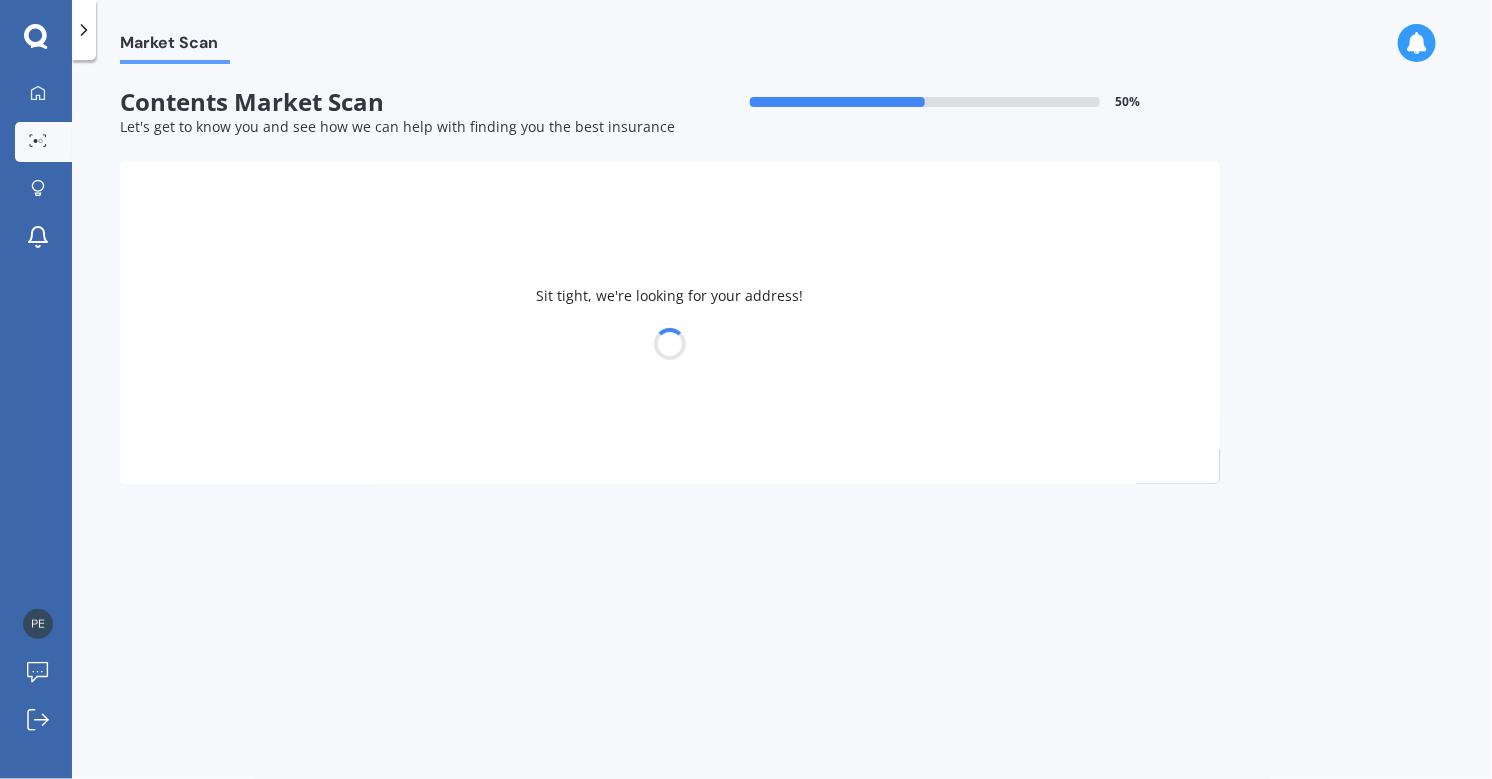 select on "18" 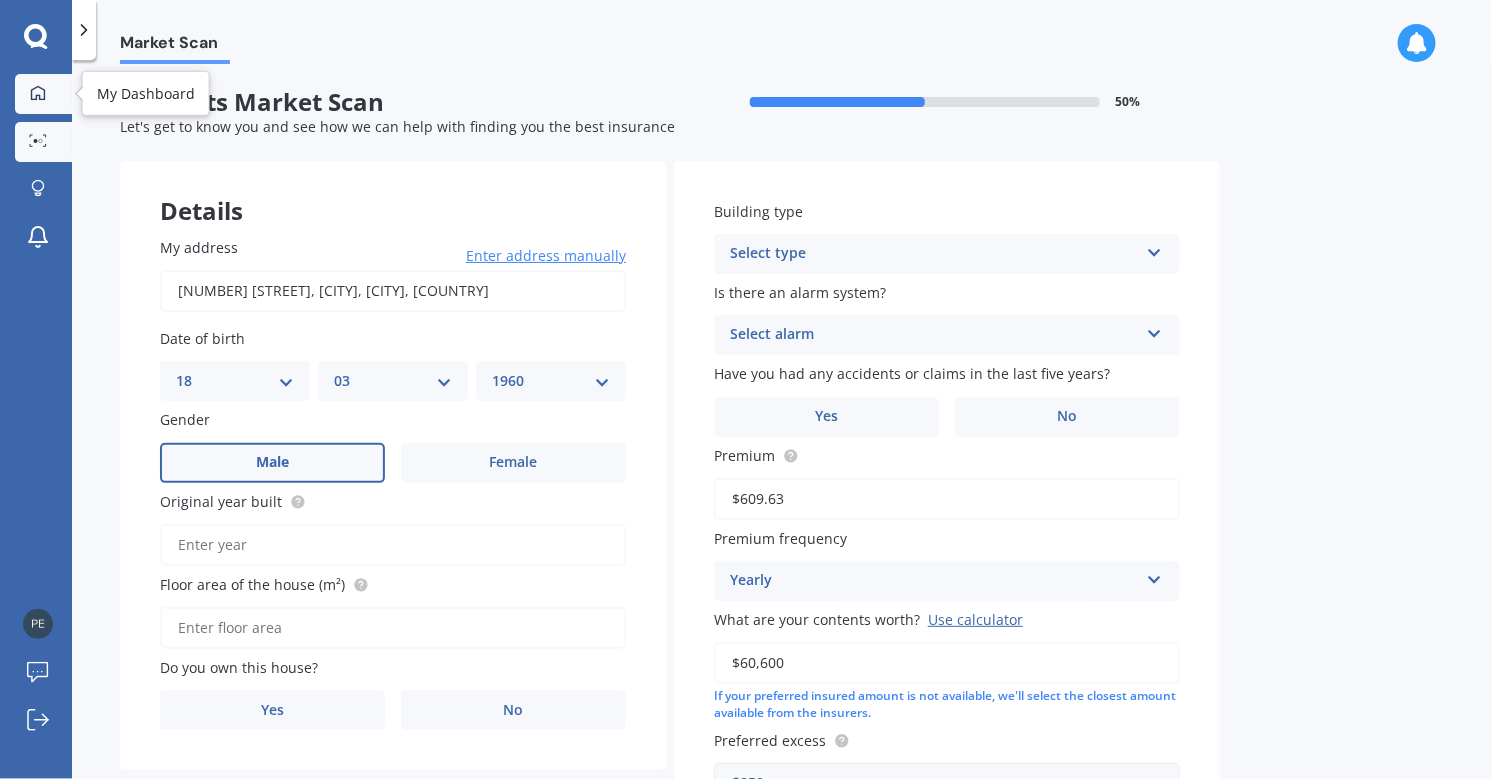 click 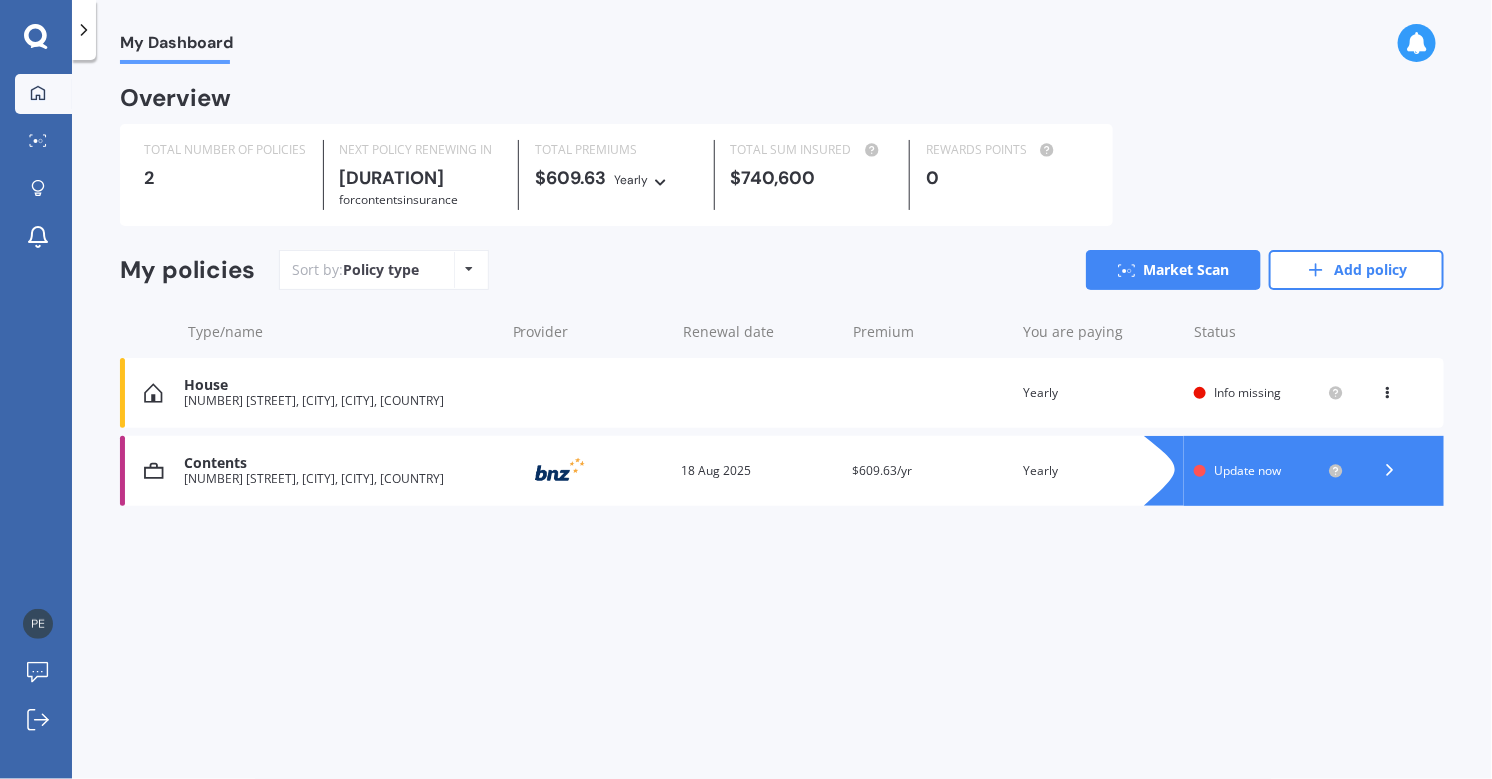 click on "Update now" at bounding box center (1247, 470) 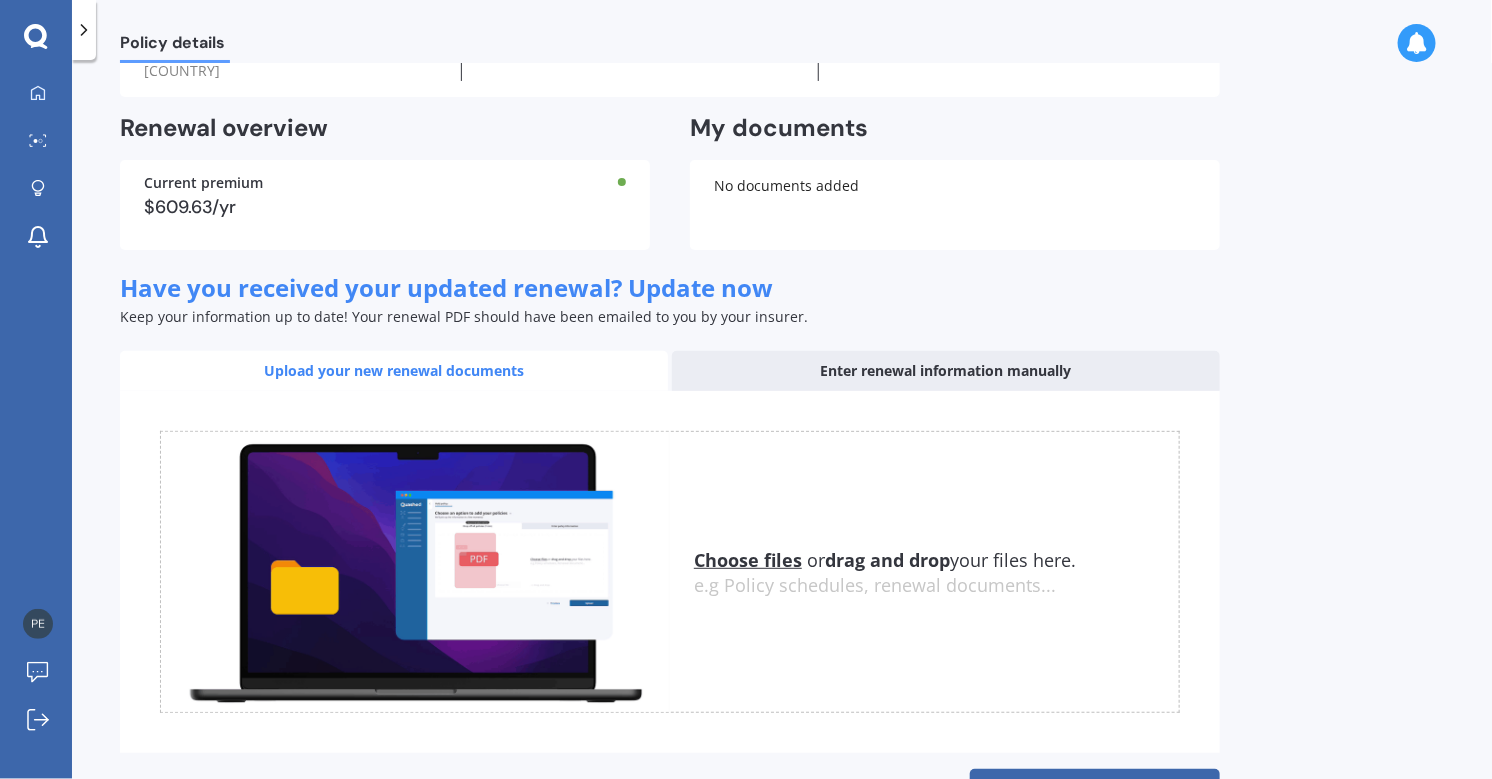 scroll, scrollTop: 202, scrollLeft: 0, axis: vertical 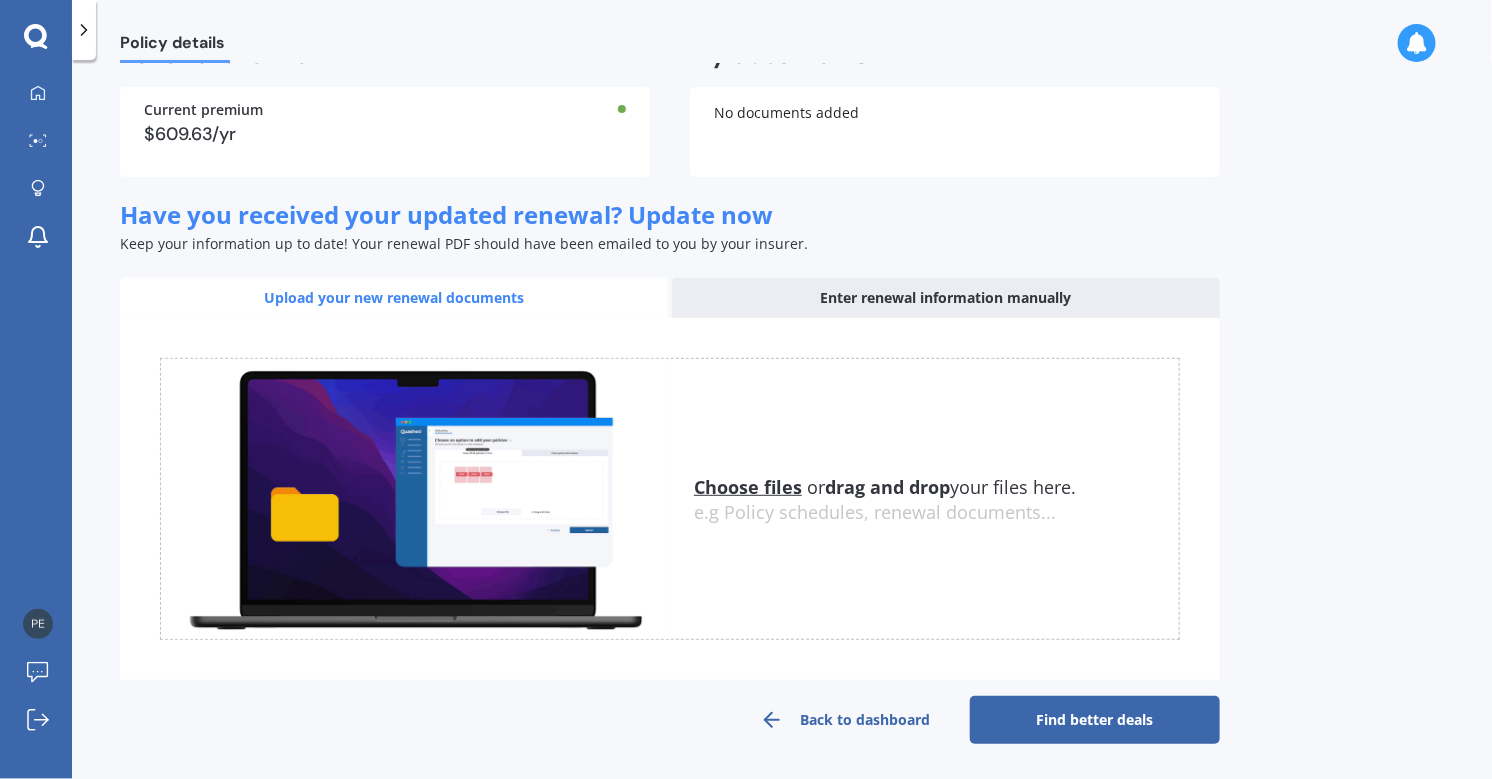 click on "Find better deals" at bounding box center [1095, 720] 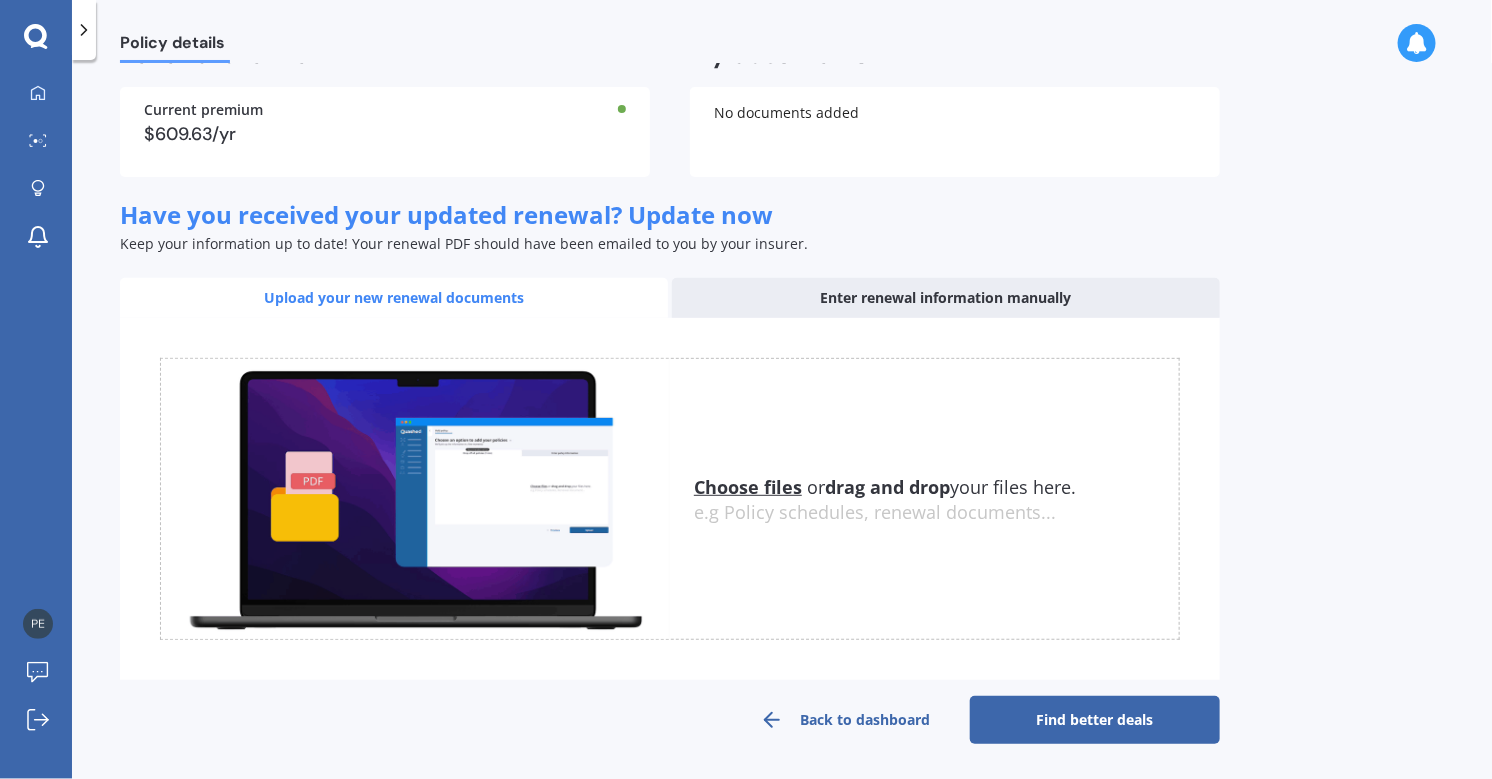 scroll, scrollTop: 0, scrollLeft: 0, axis: both 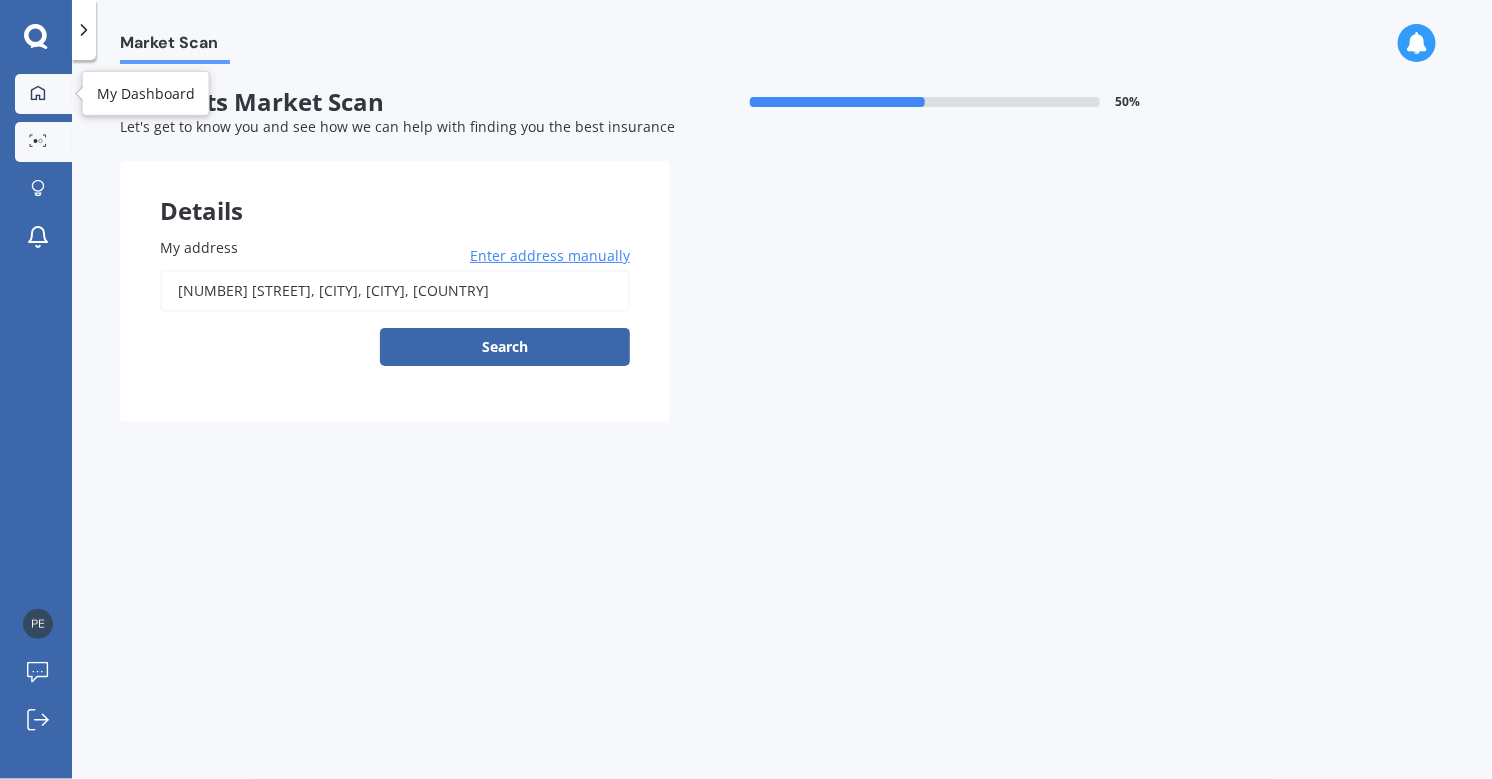 click 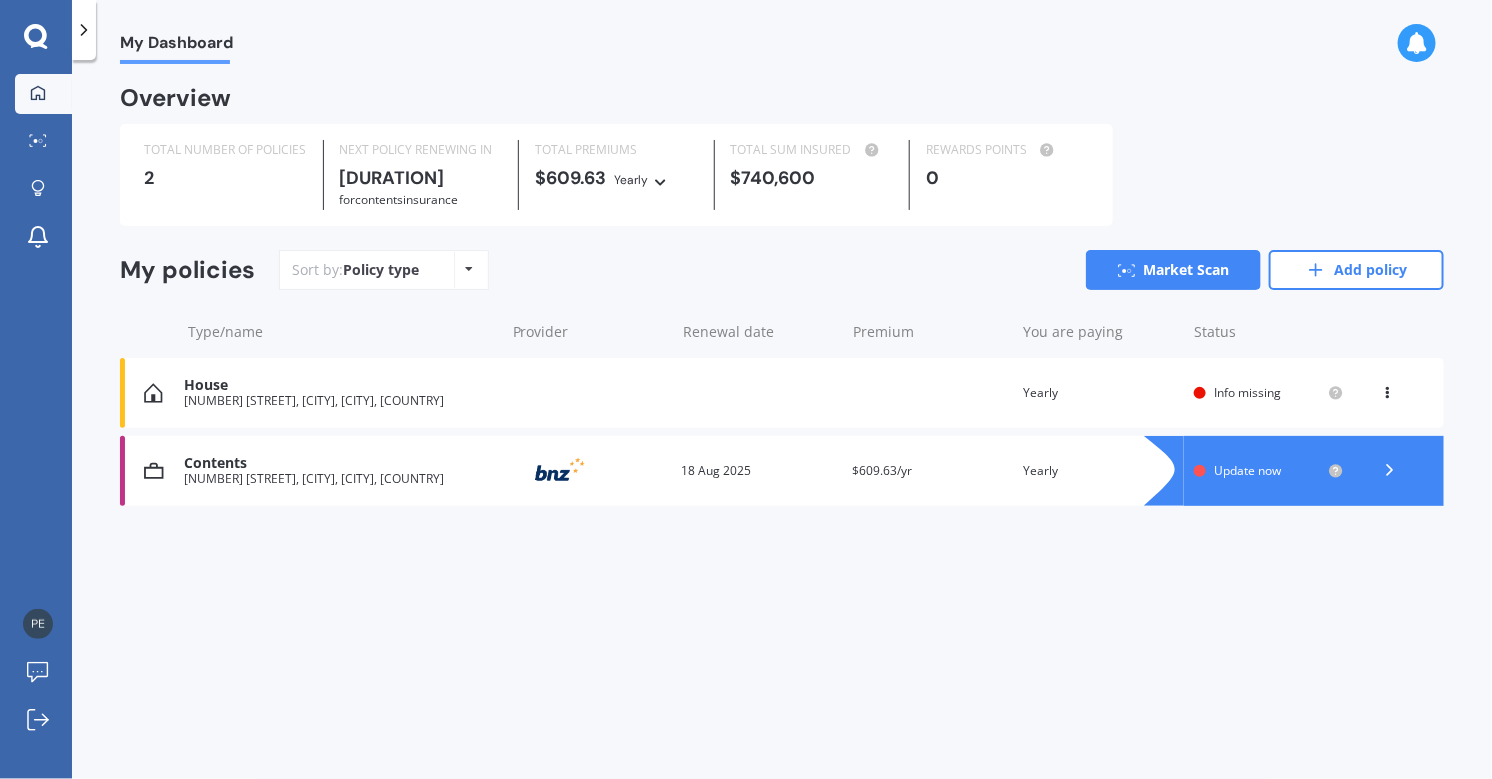 click 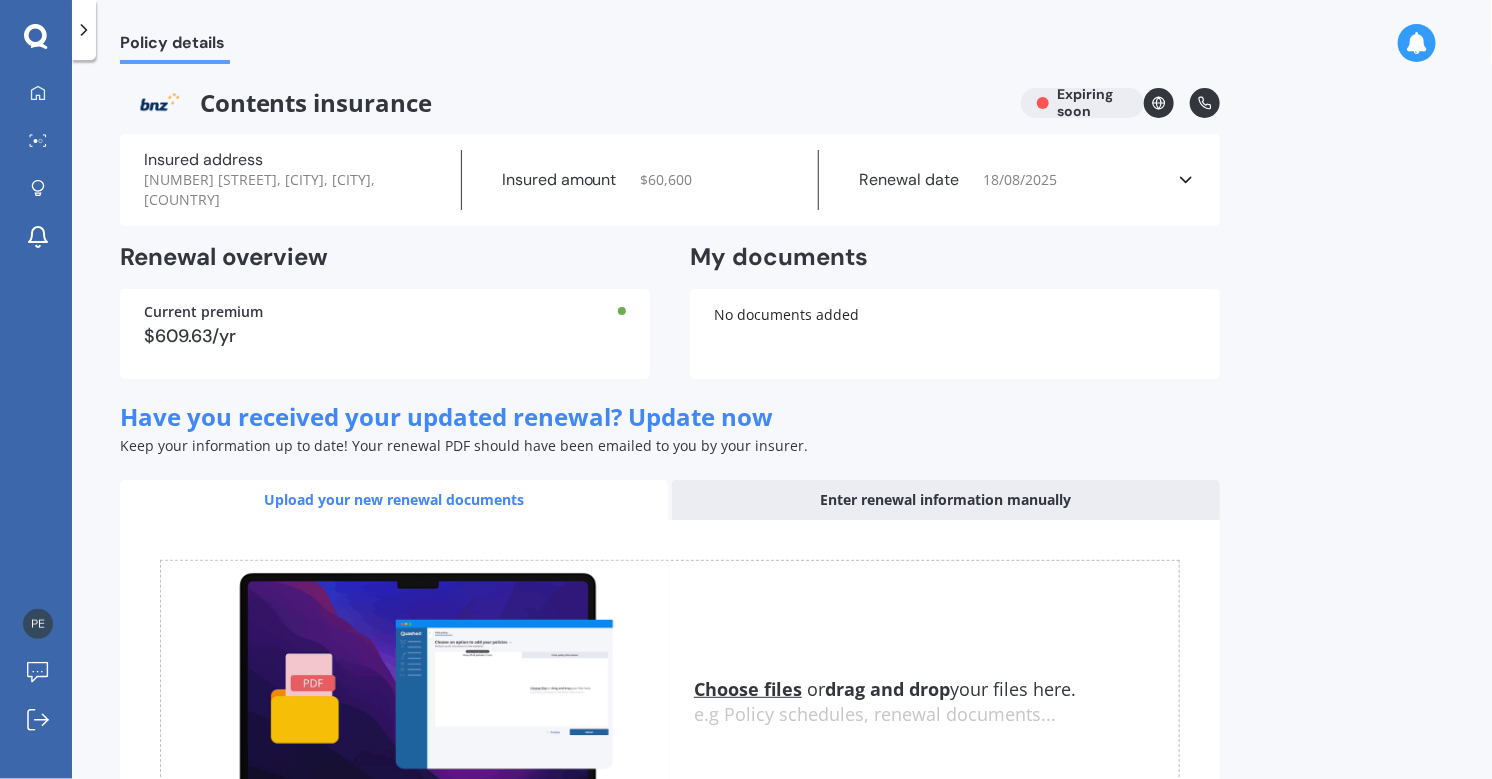 scroll, scrollTop: 202, scrollLeft: 0, axis: vertical 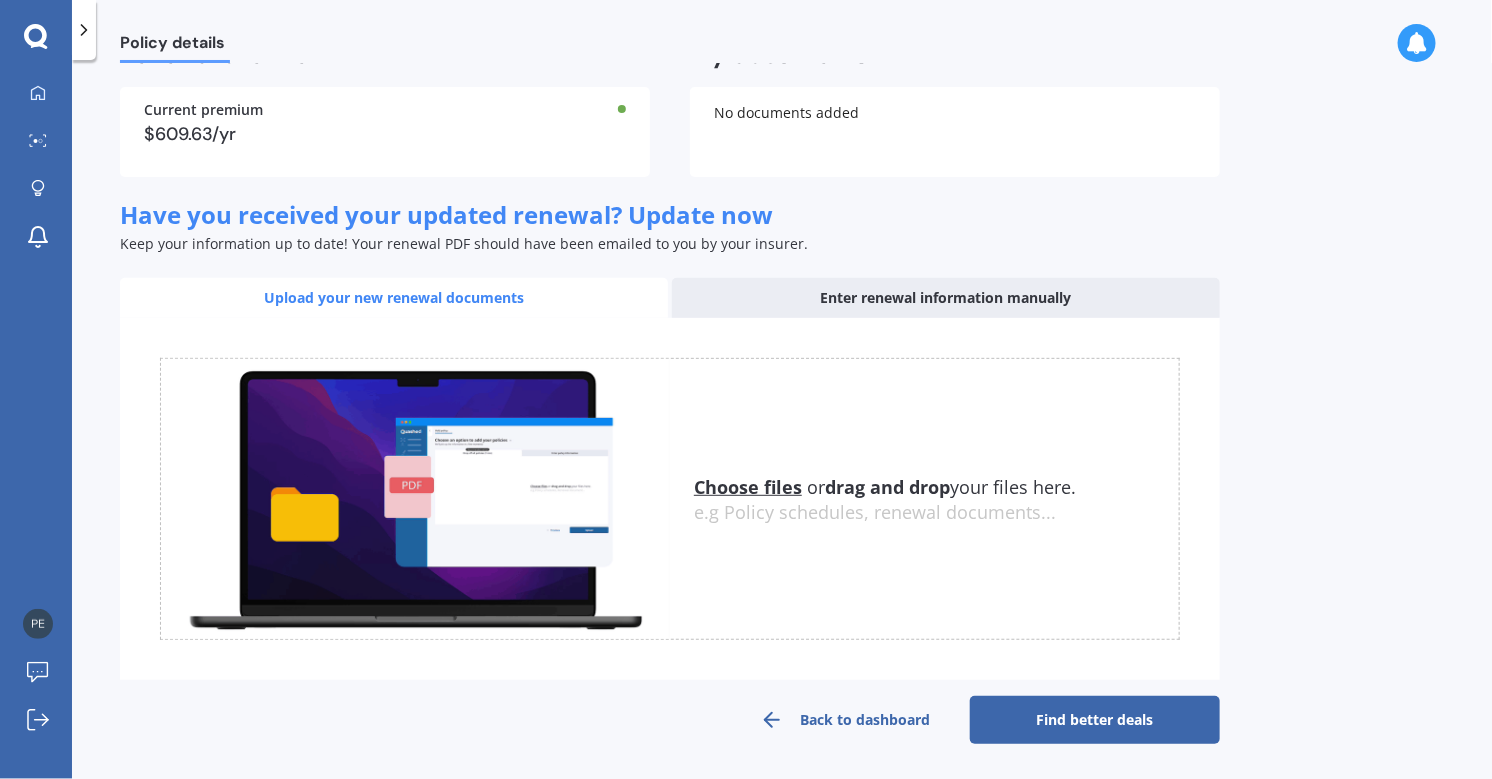 click on "Find better deals" at bounding box center (1095, 720) 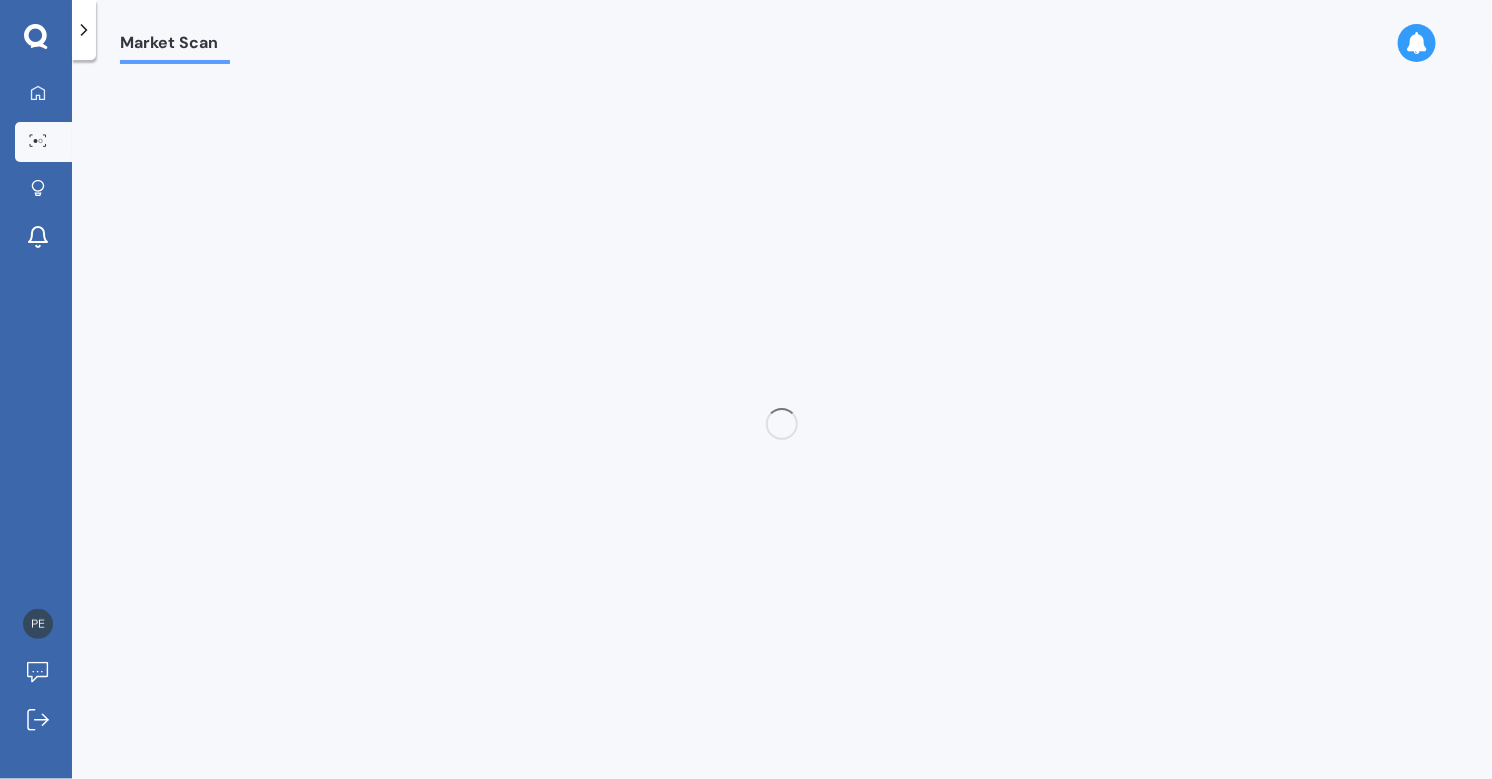 scroll, scrollTop: 0, scrollLeft: 0, axis: both 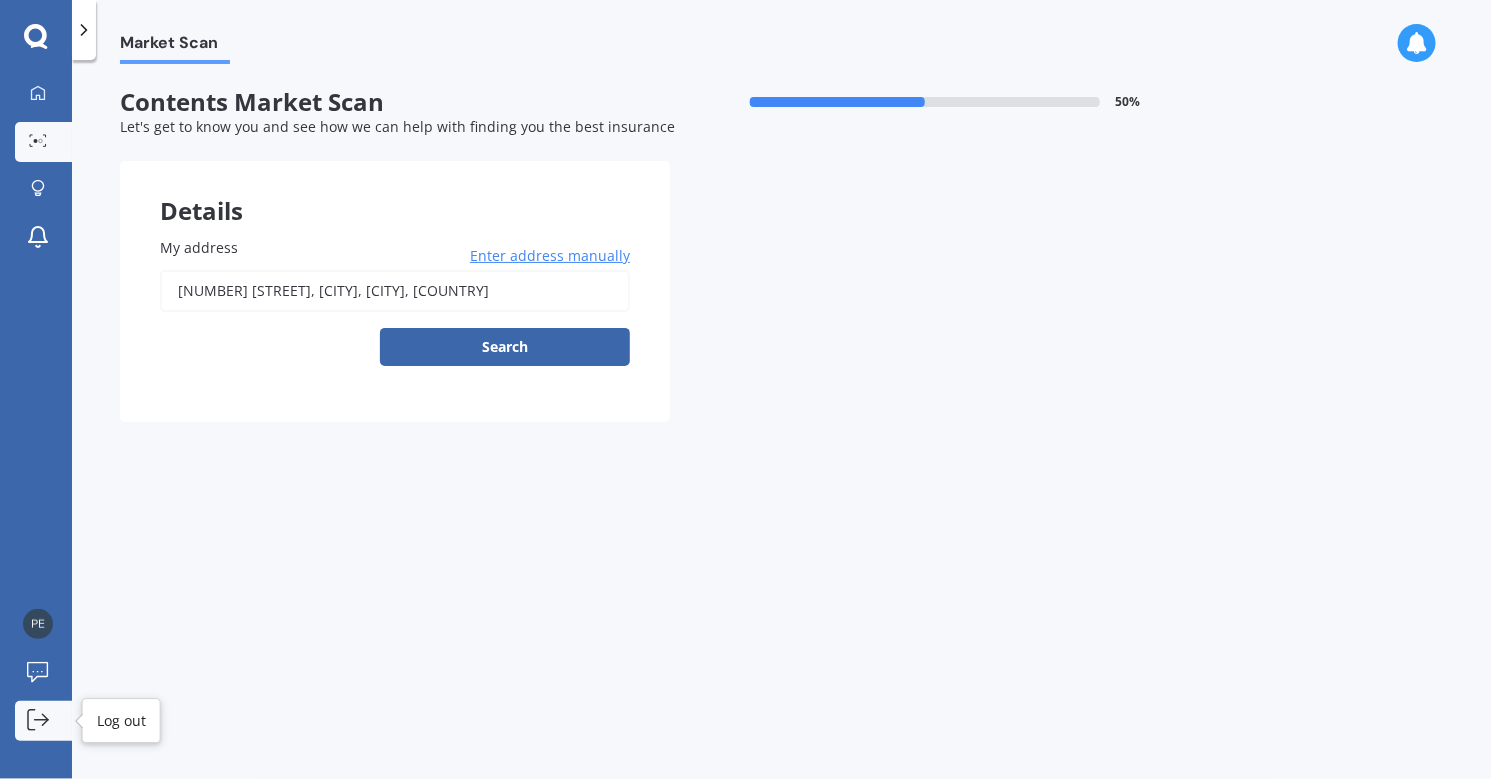 click 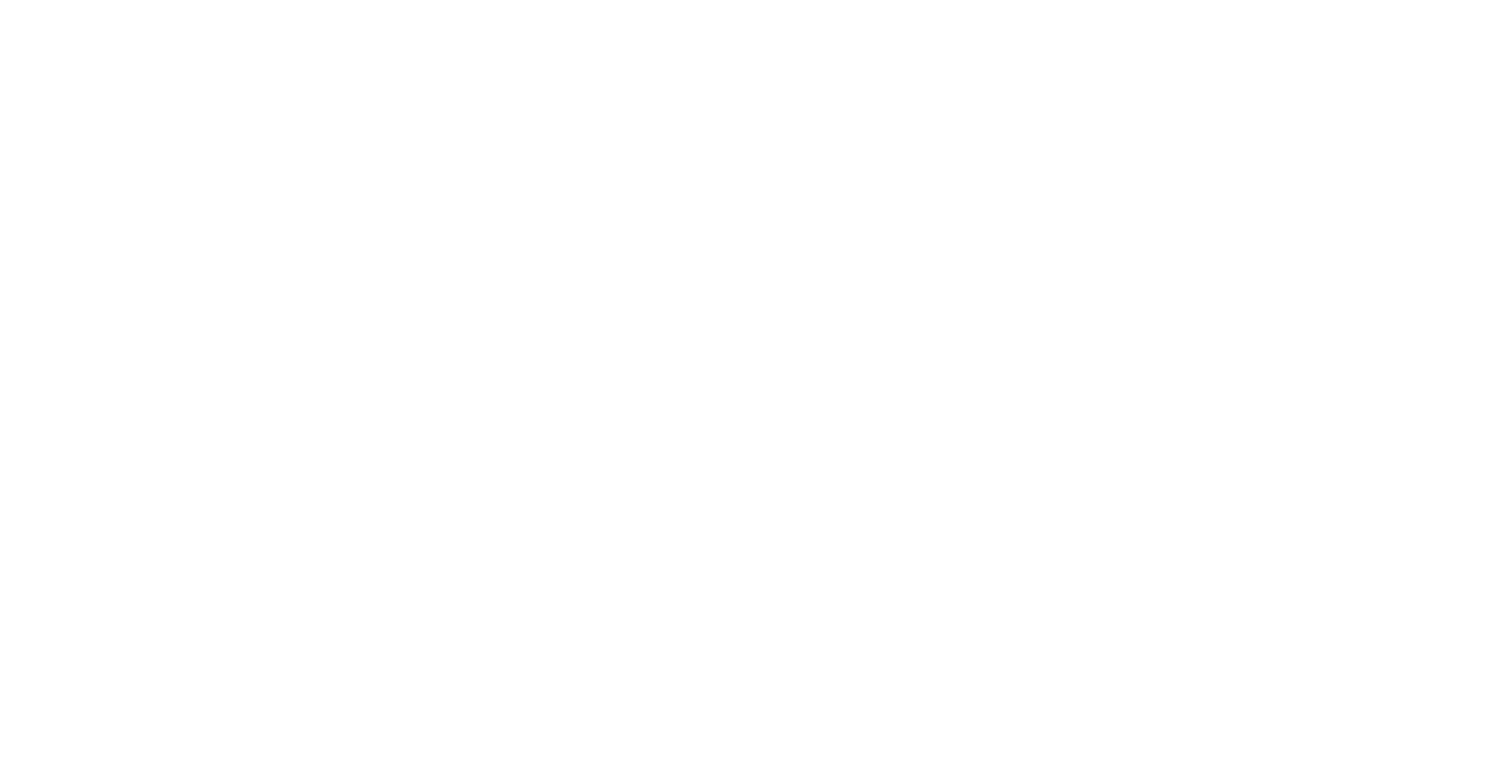 scroll, scrollTop: 0, scrollLeft: 0, axis: both 